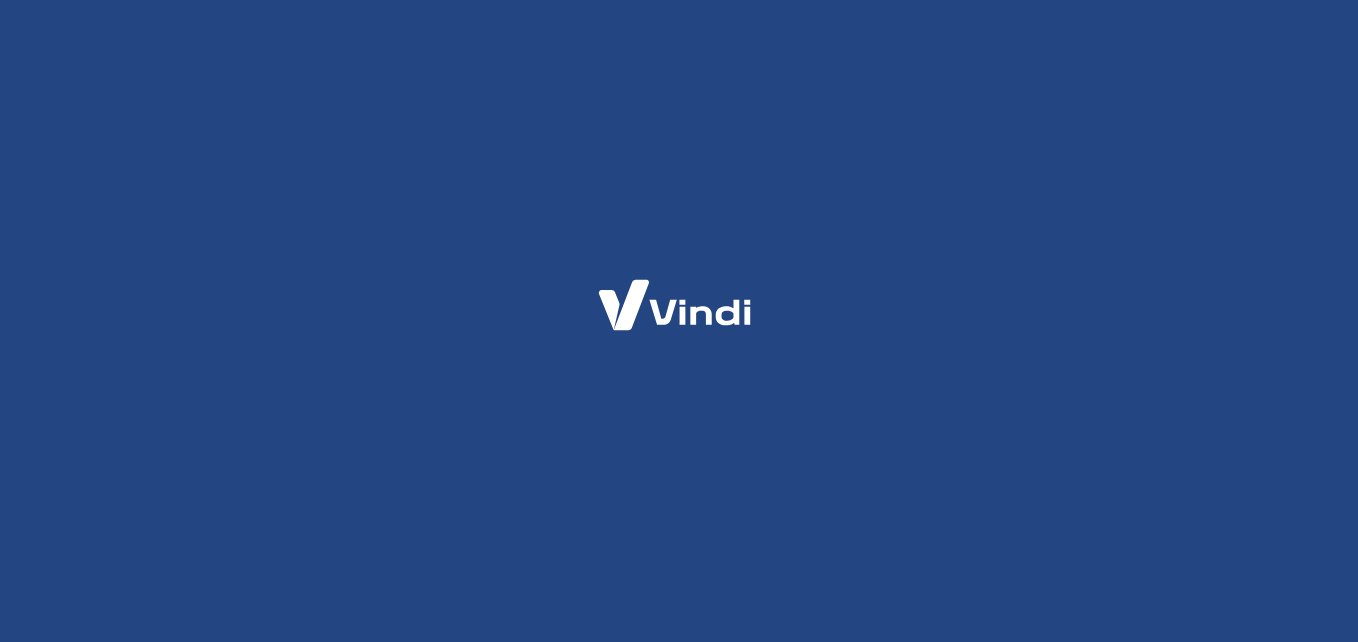 scroll, scrollTop: 0, scrollLeft: 0, axis: both 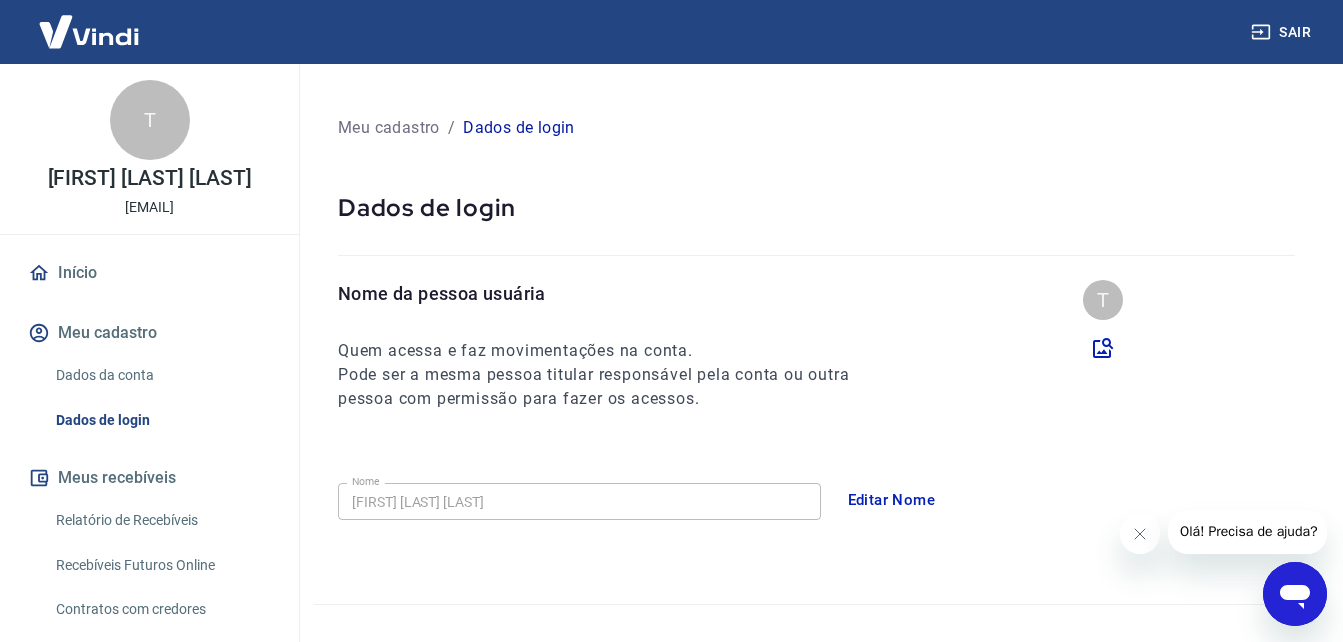 click on "Relatório de Recebíveis" at bounding box center (161, 520) 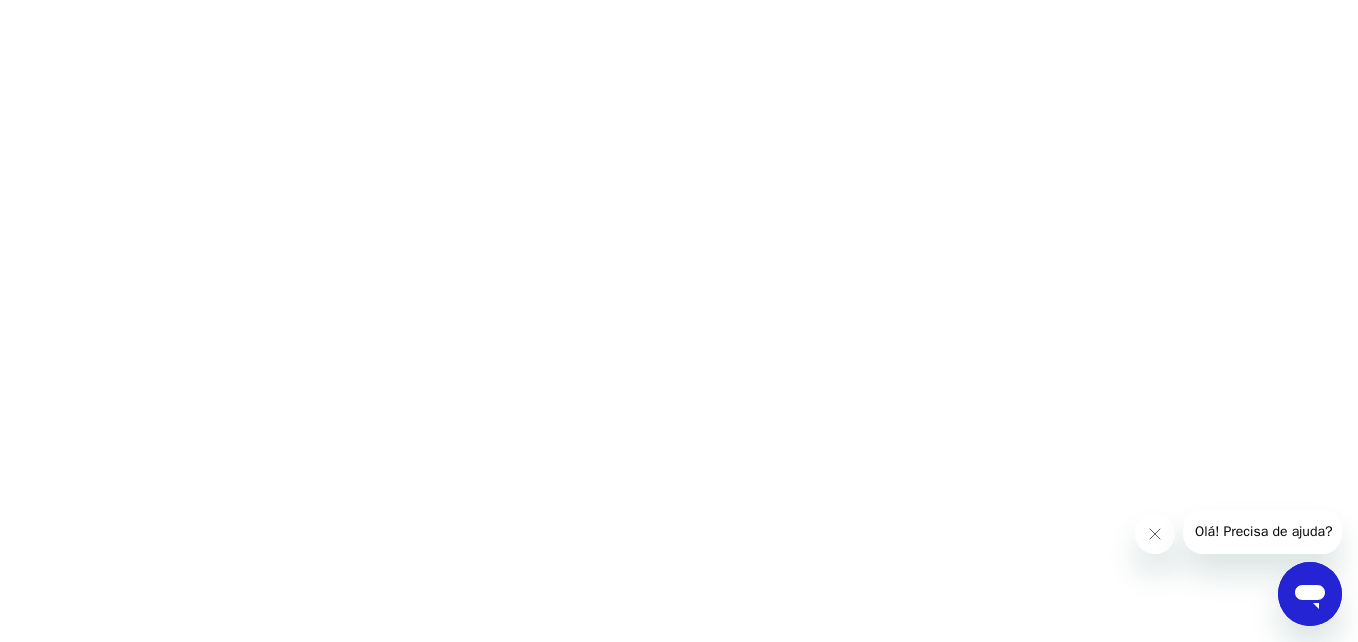click 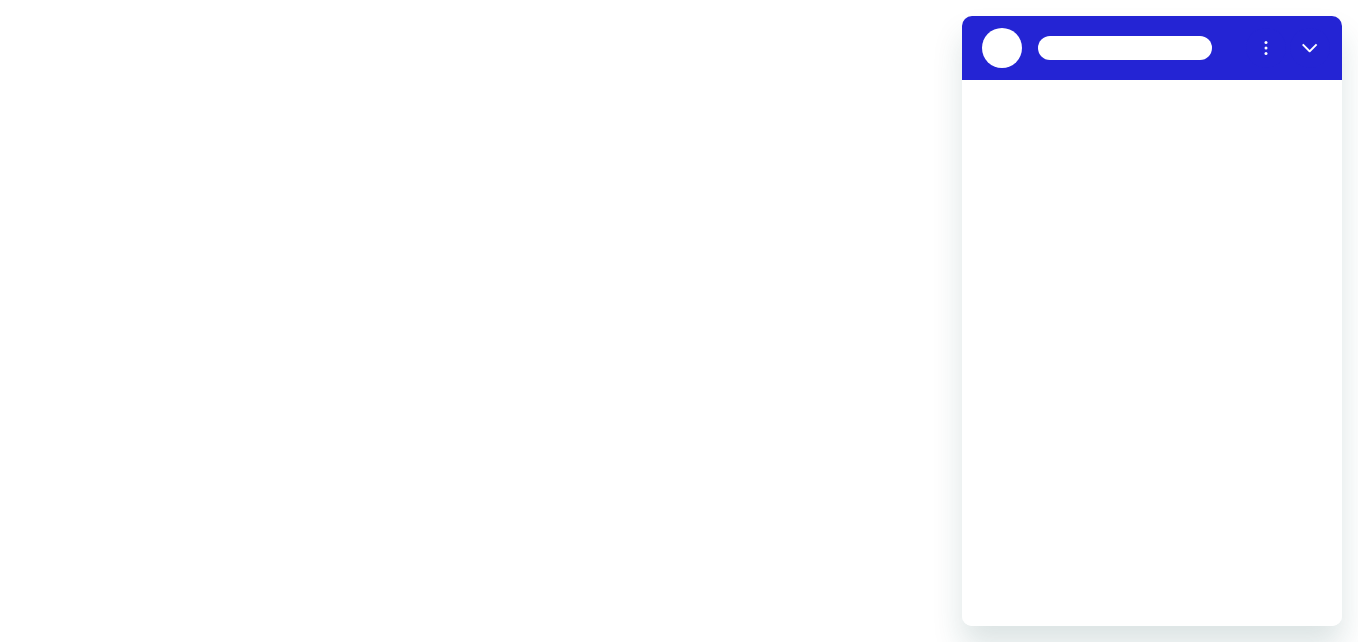 scroll, scrollTop: 0, scrollLeft: 0, axis: both 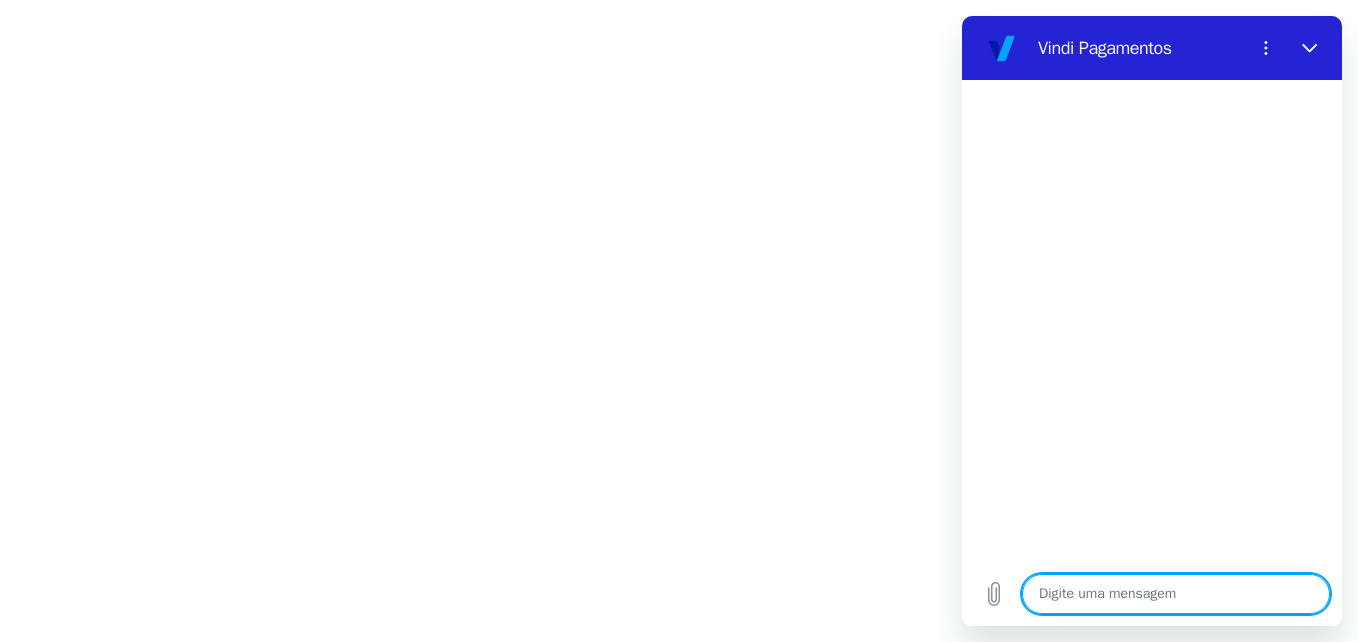 click at bounding box center (1176, 594) 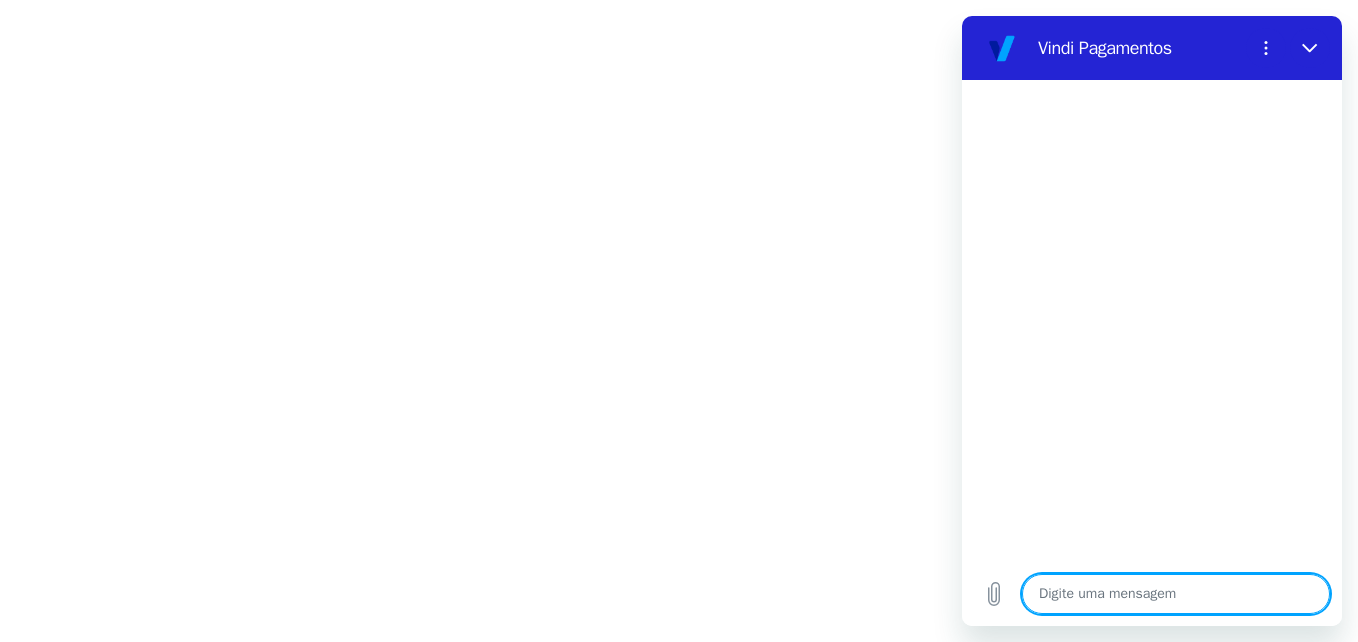 type on "o" 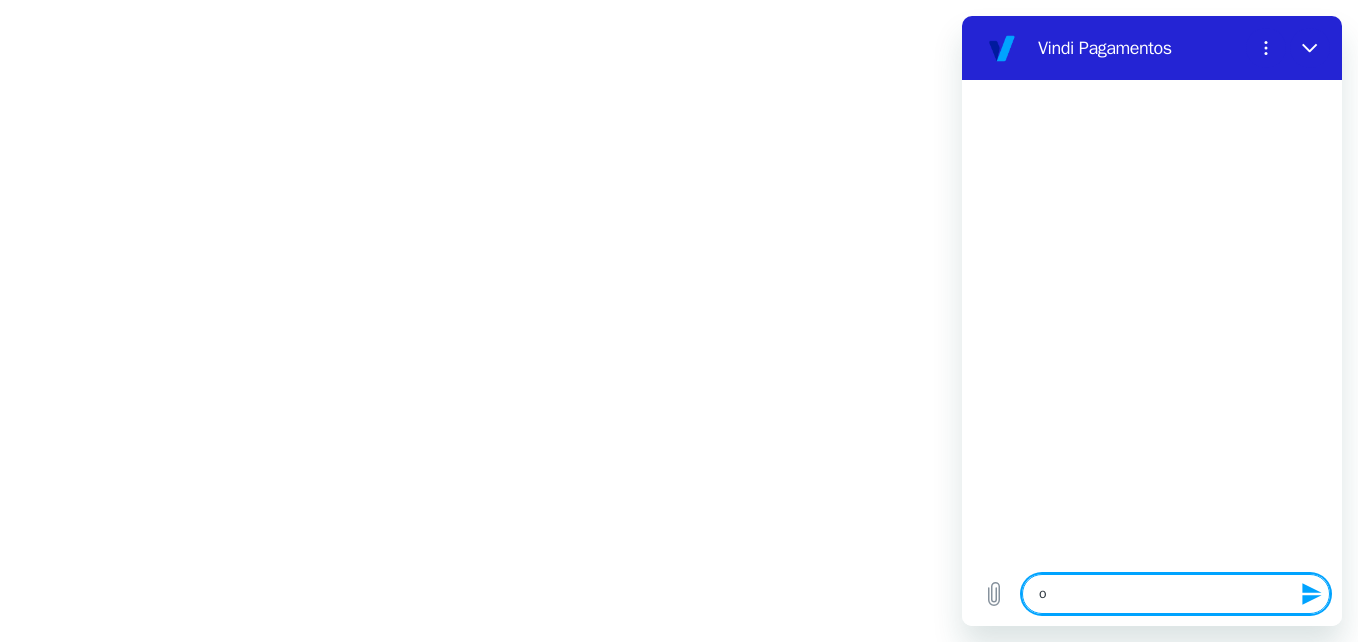 type on "oi" 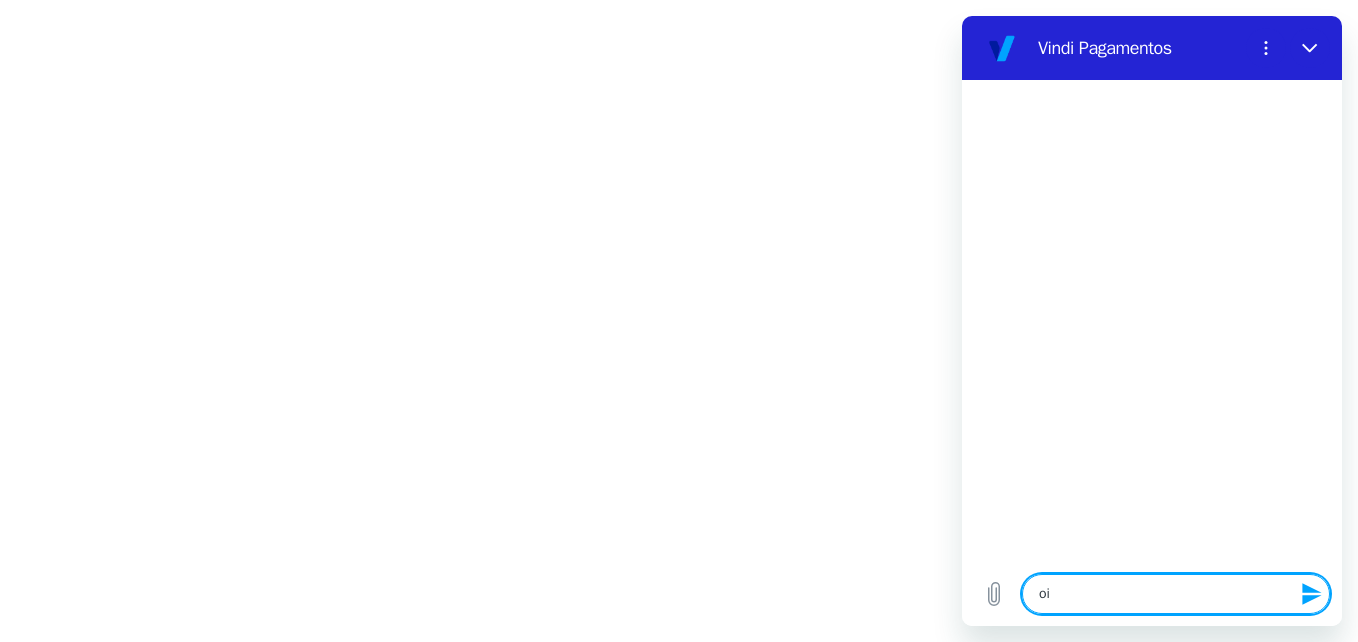 type on "oi," 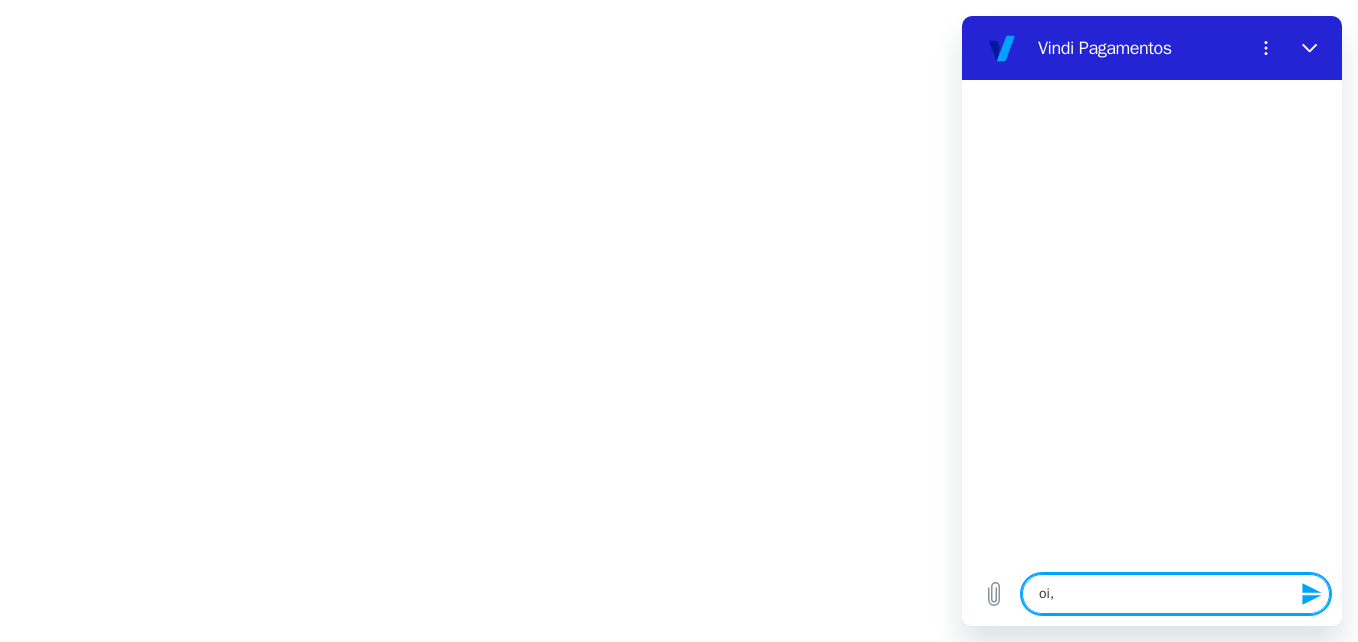 type on "oi," 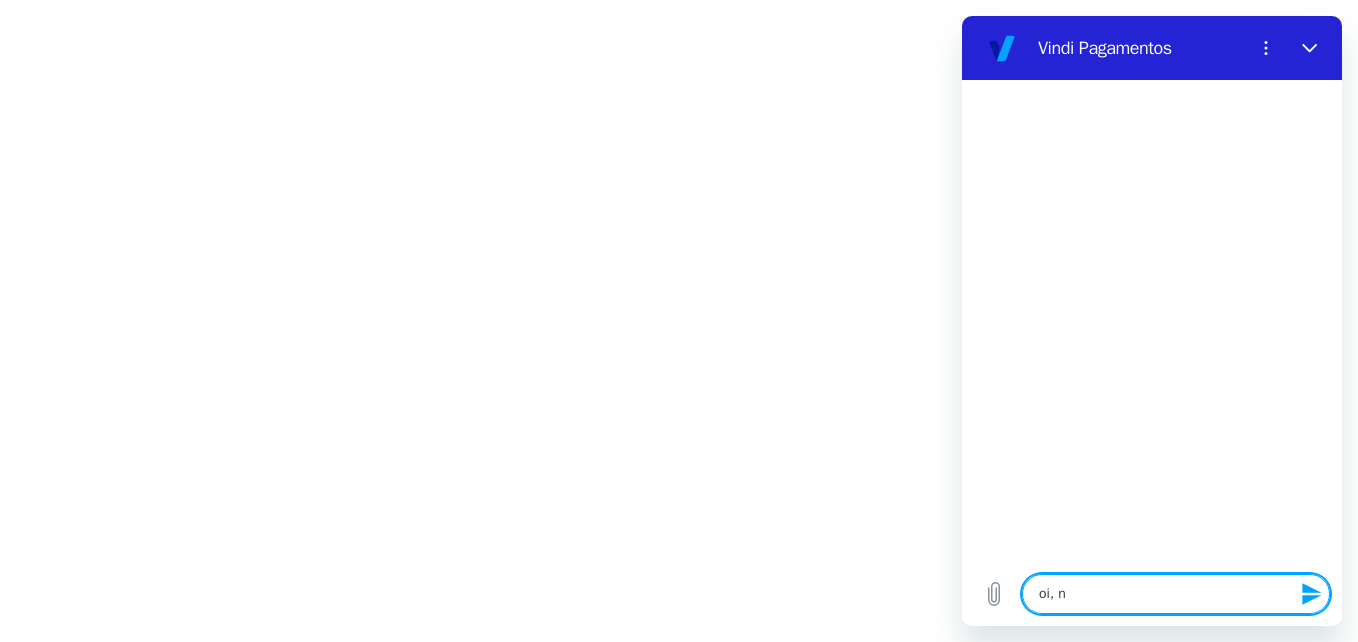 type on "oi, nã" 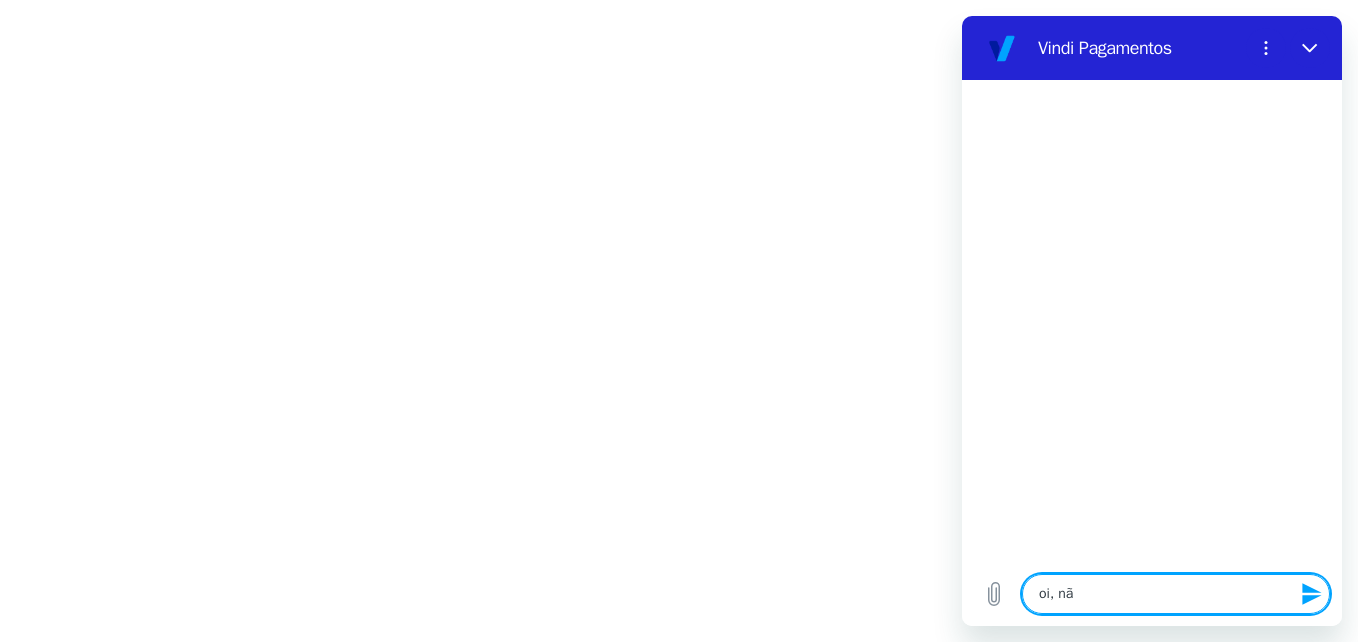 type on "oi, não" 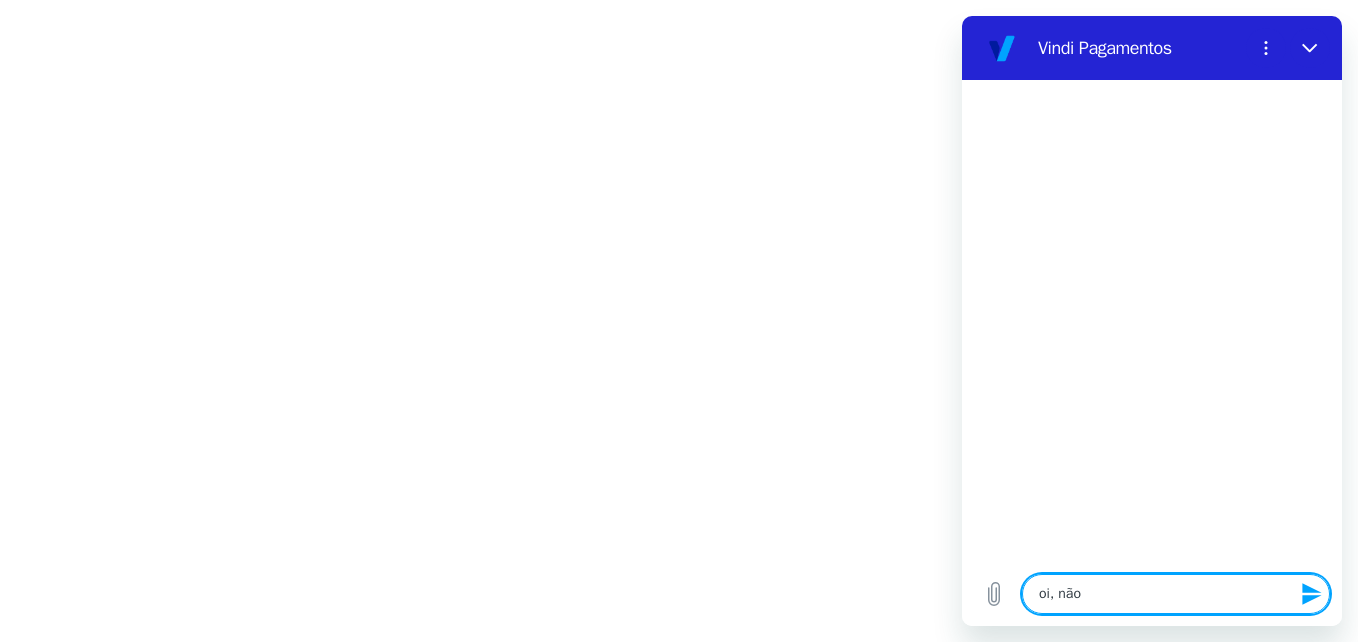 type on "oi, não" 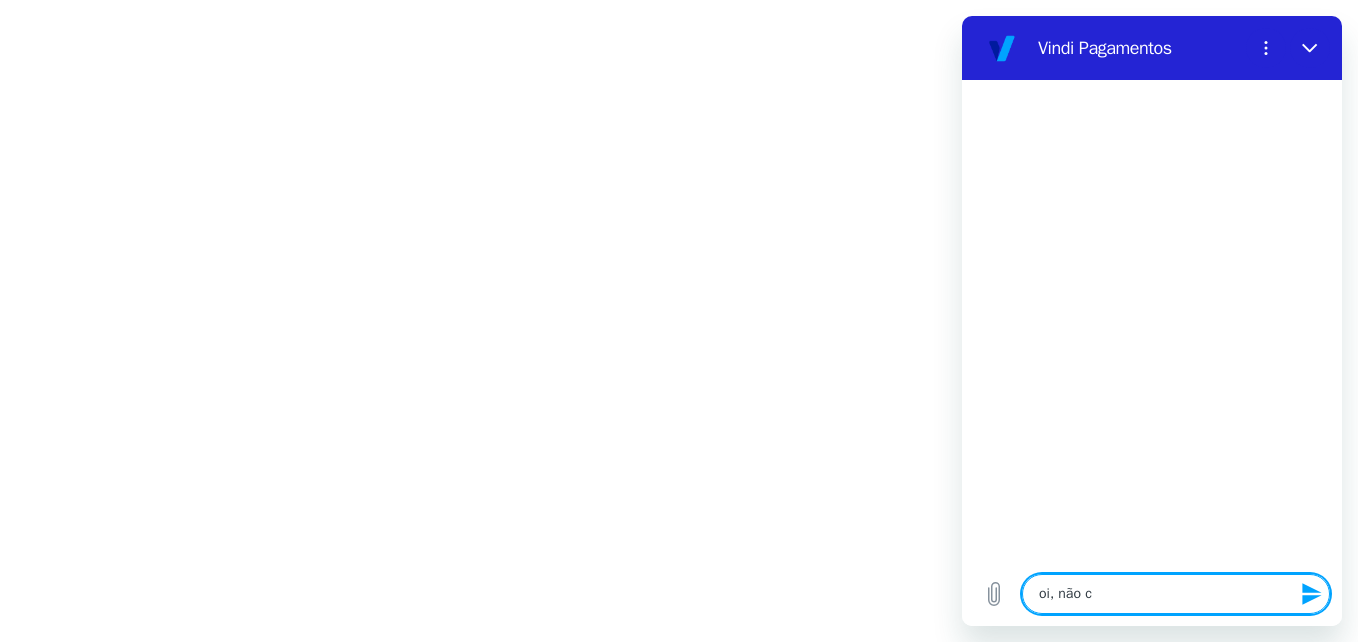 type on "oi, não co" 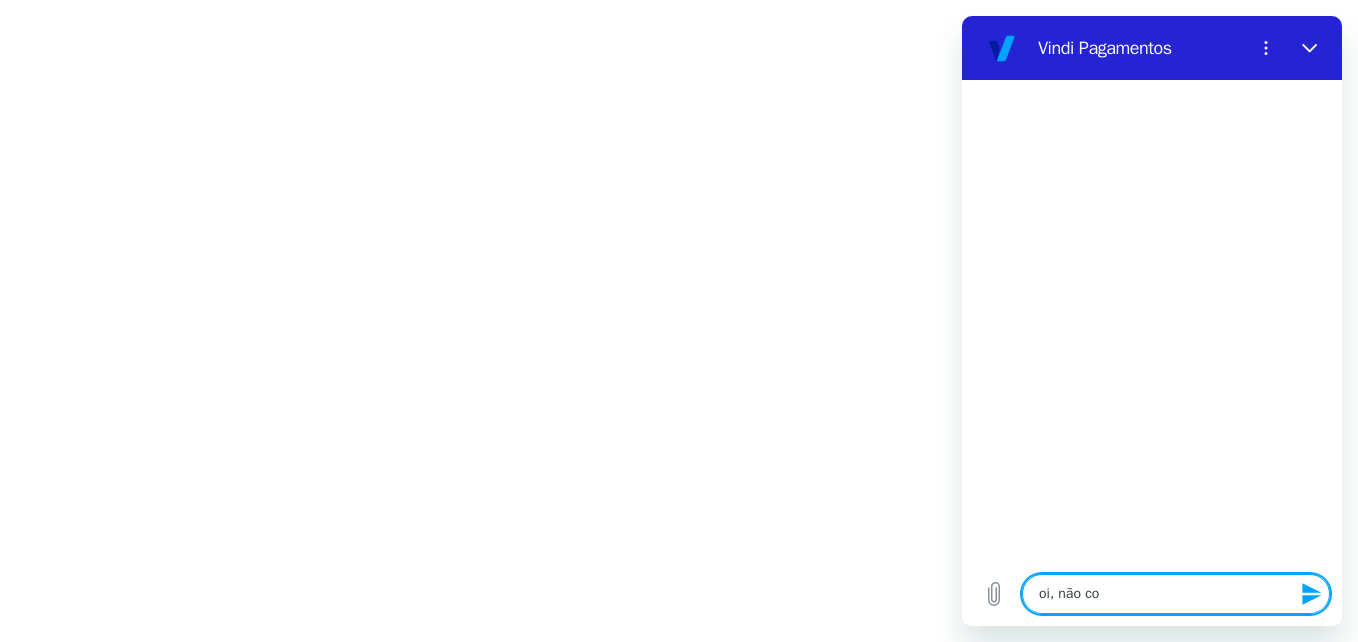 type on "oi, não con" 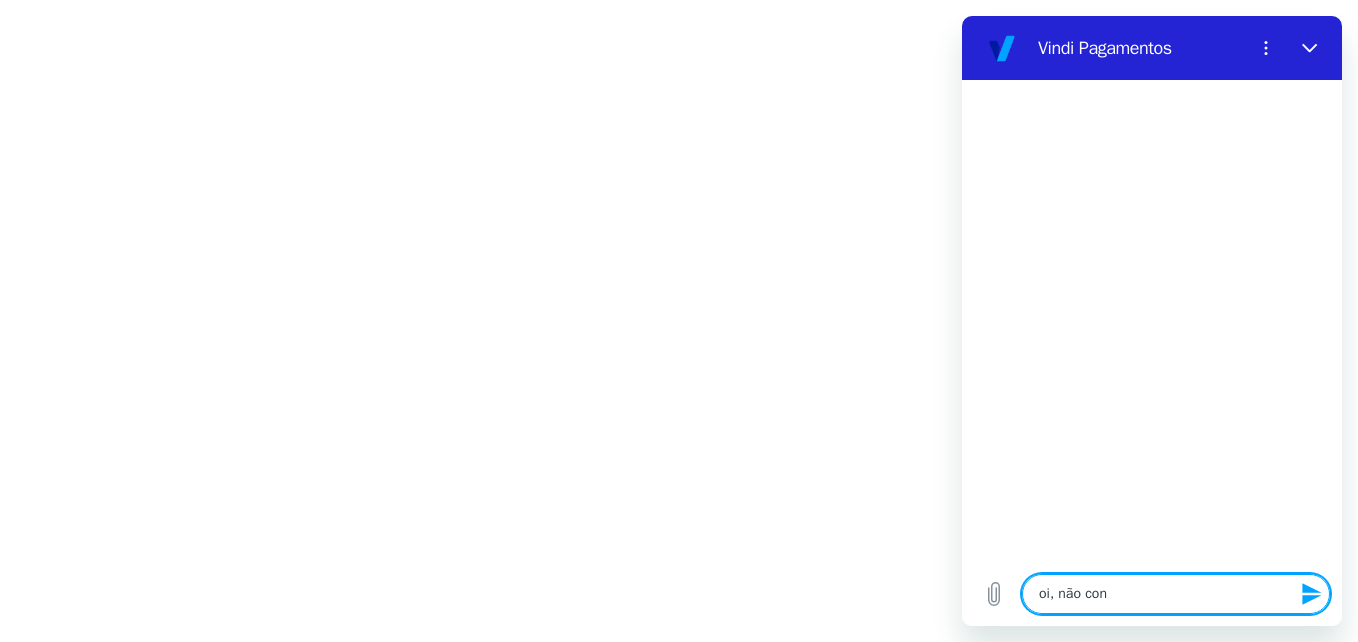 type on "oi, não cons" 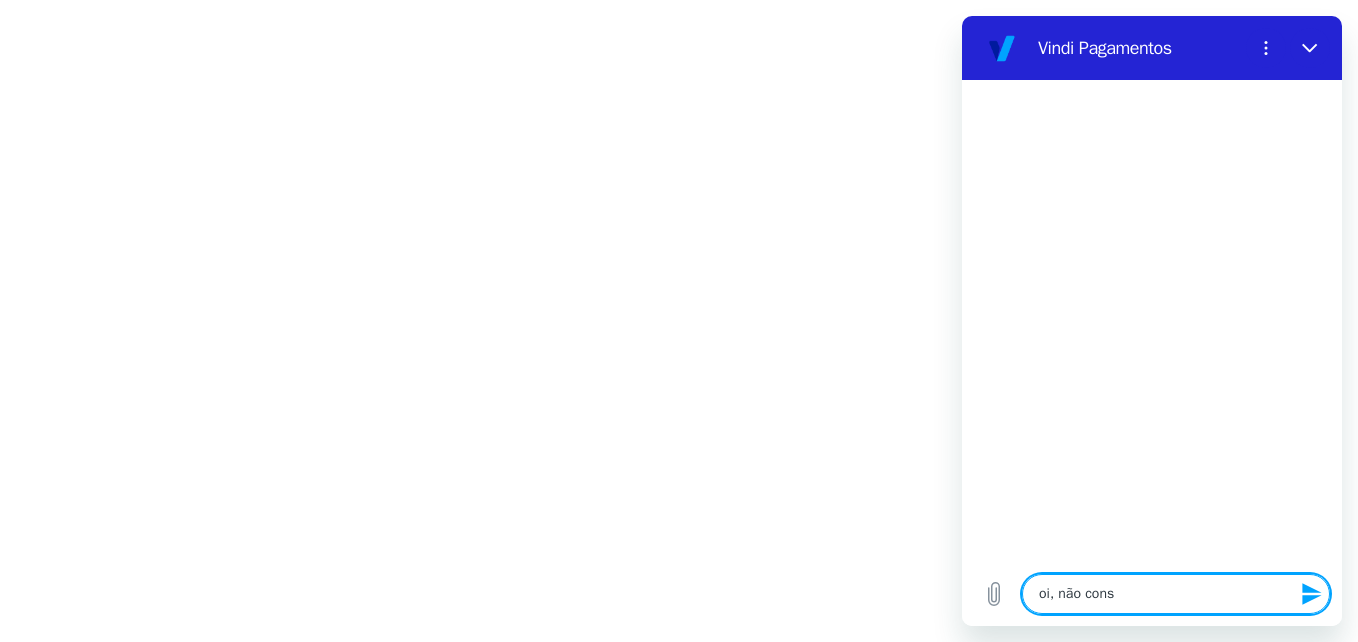 type on "oi, não consi" 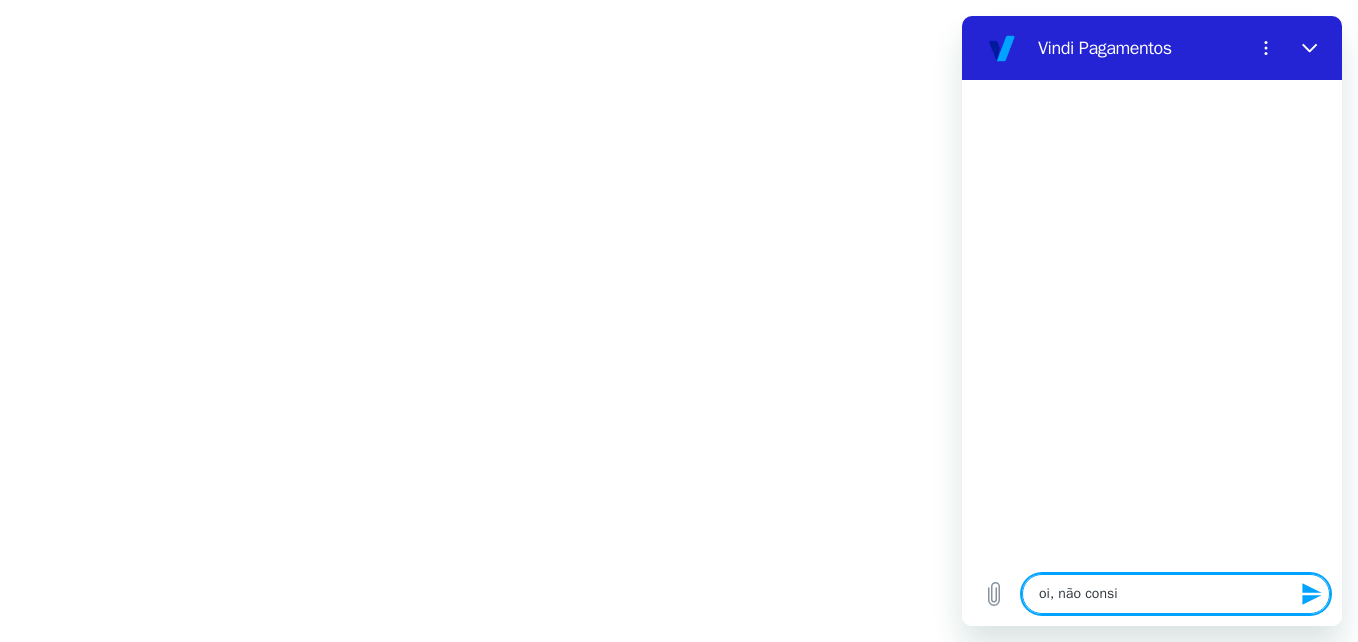 type on "oi, não consig" 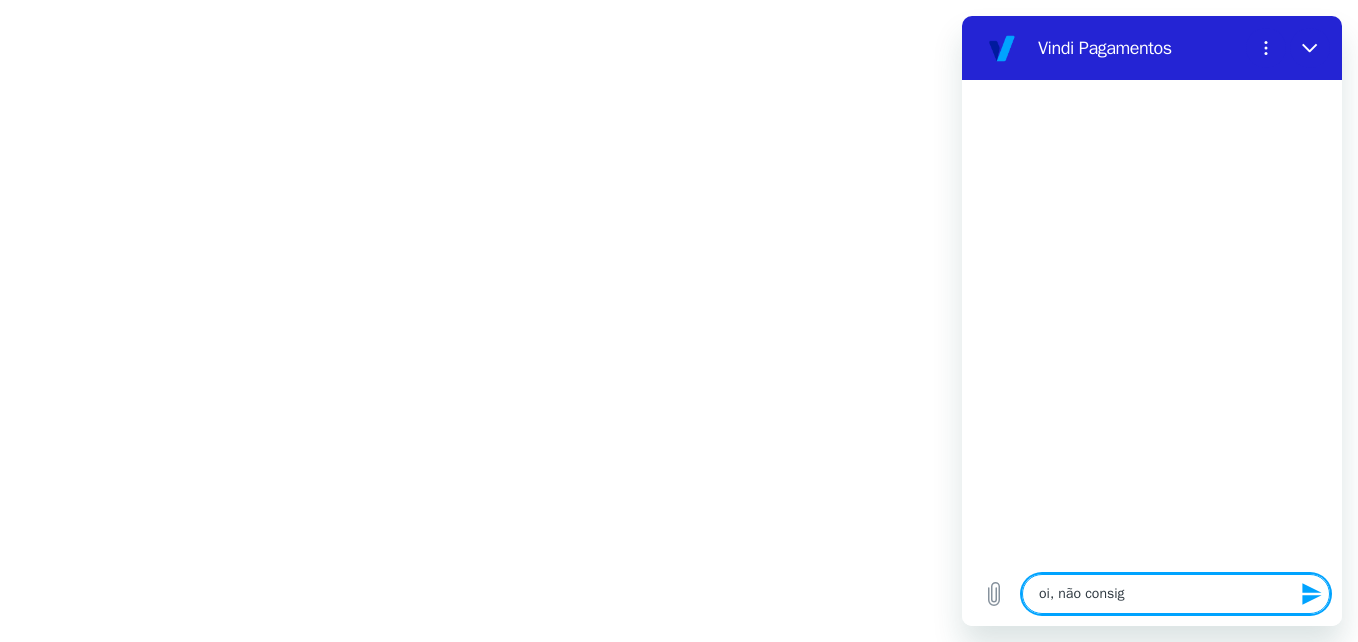 type on "oi, não consigo" 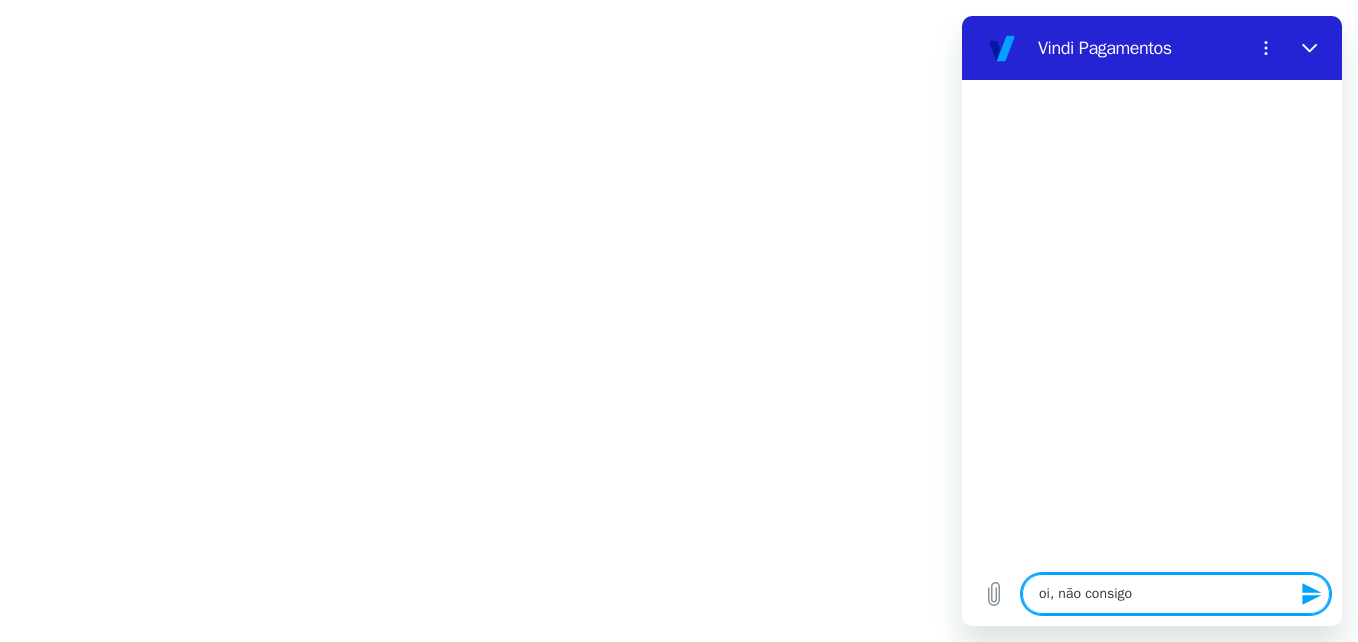 type on "oi, não consigo" 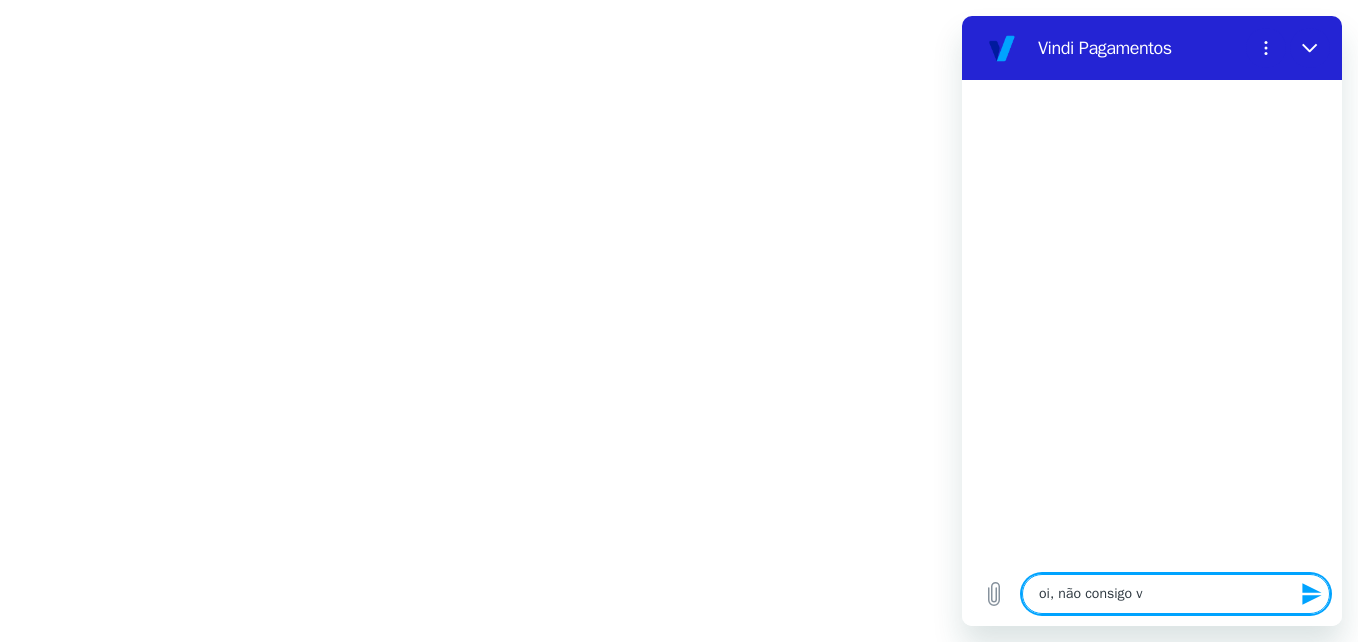 type on "oi, não consigo vi" 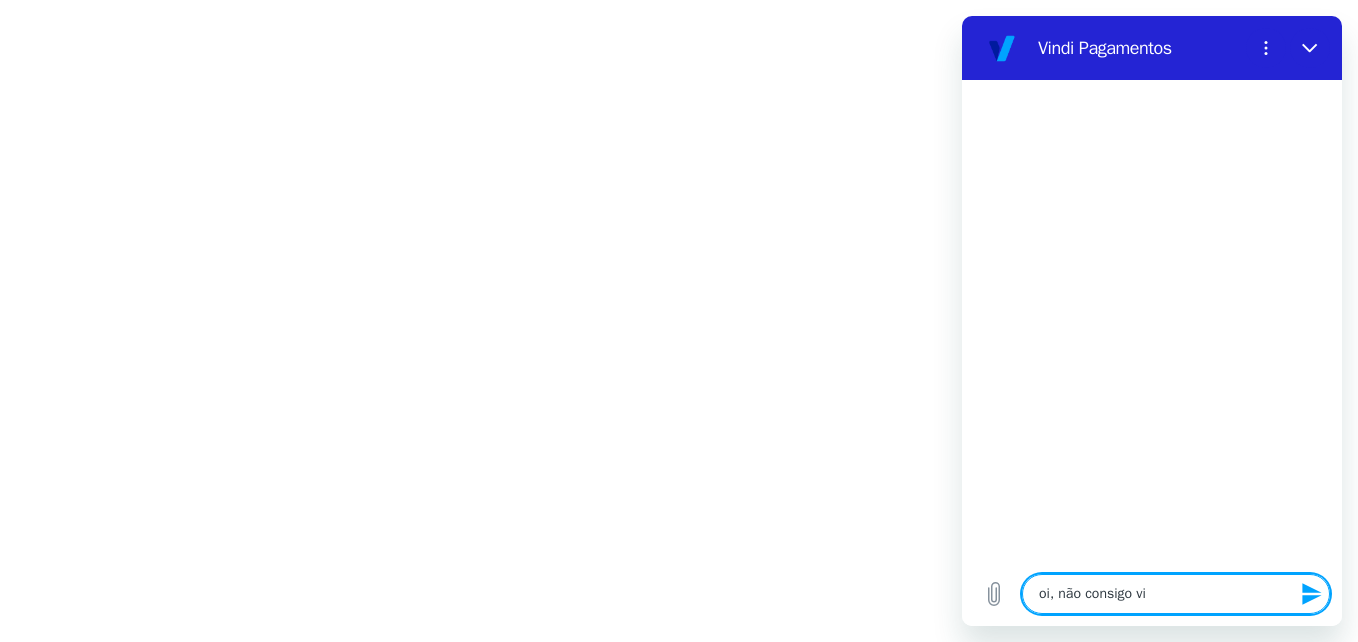 type on "oi, não consigo vis" 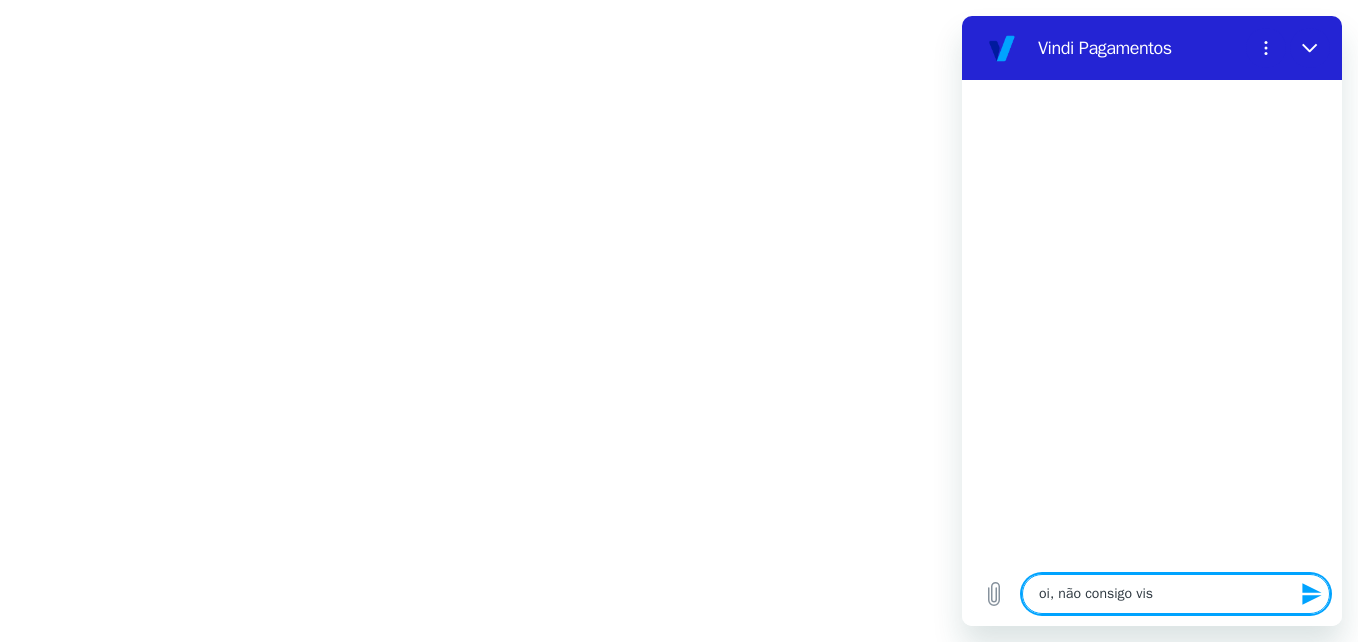 type on "oi, não consigo visu" 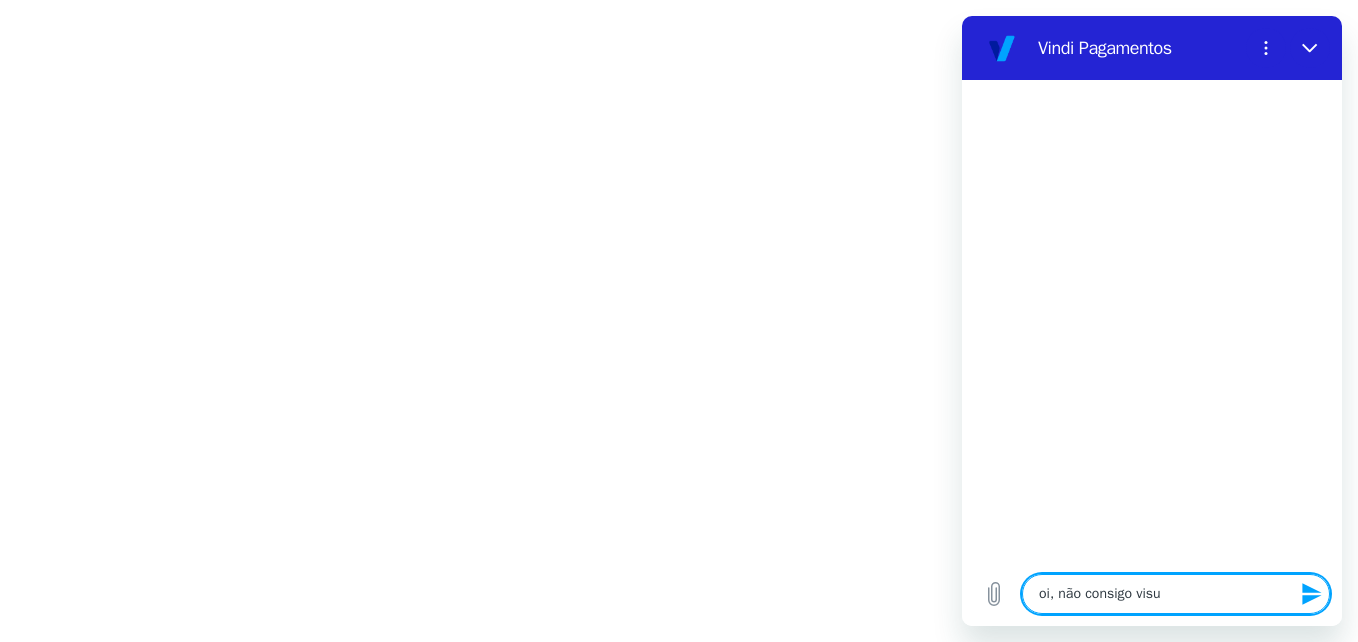 type on "oi, não consigo visua" 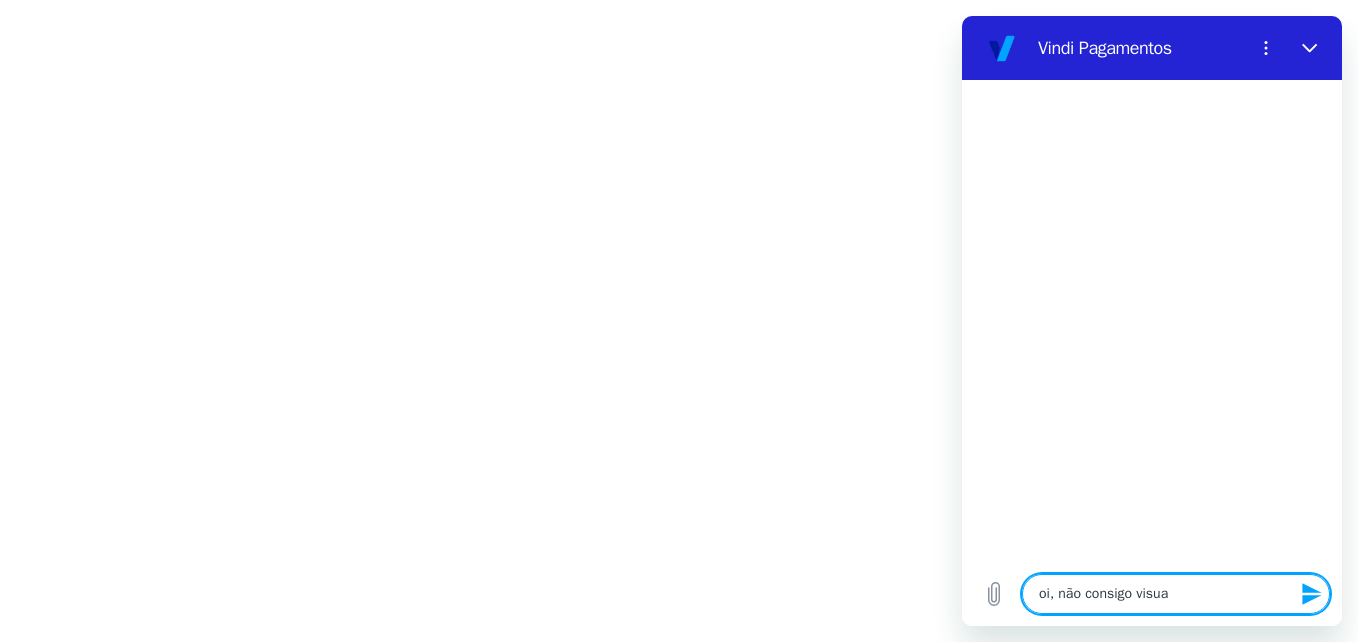 type on "oi, não consigo visual" 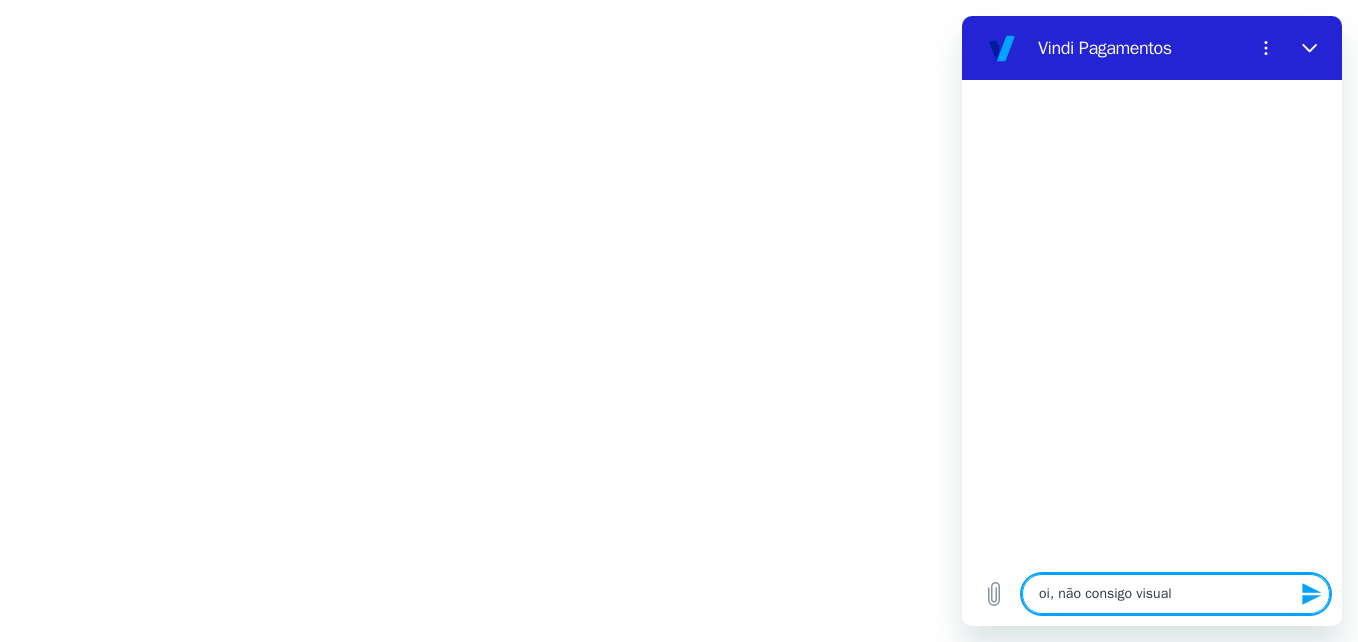 type on "x" 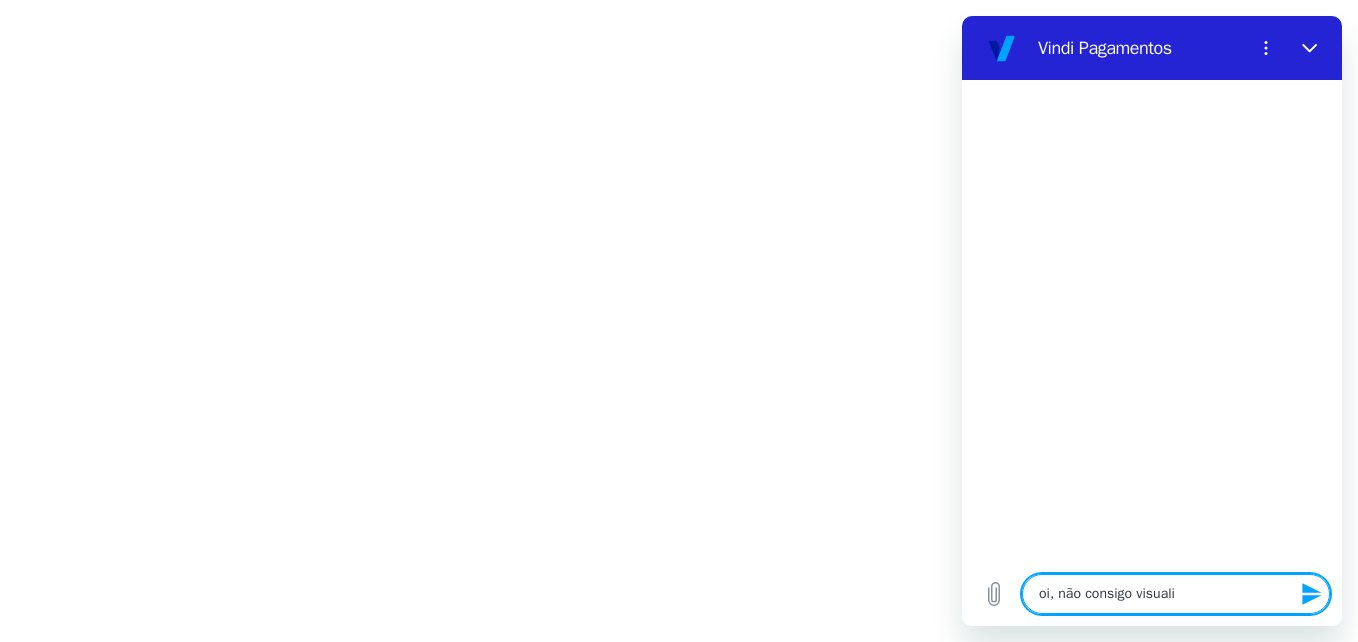 type on "oi, não consigo visualiz" 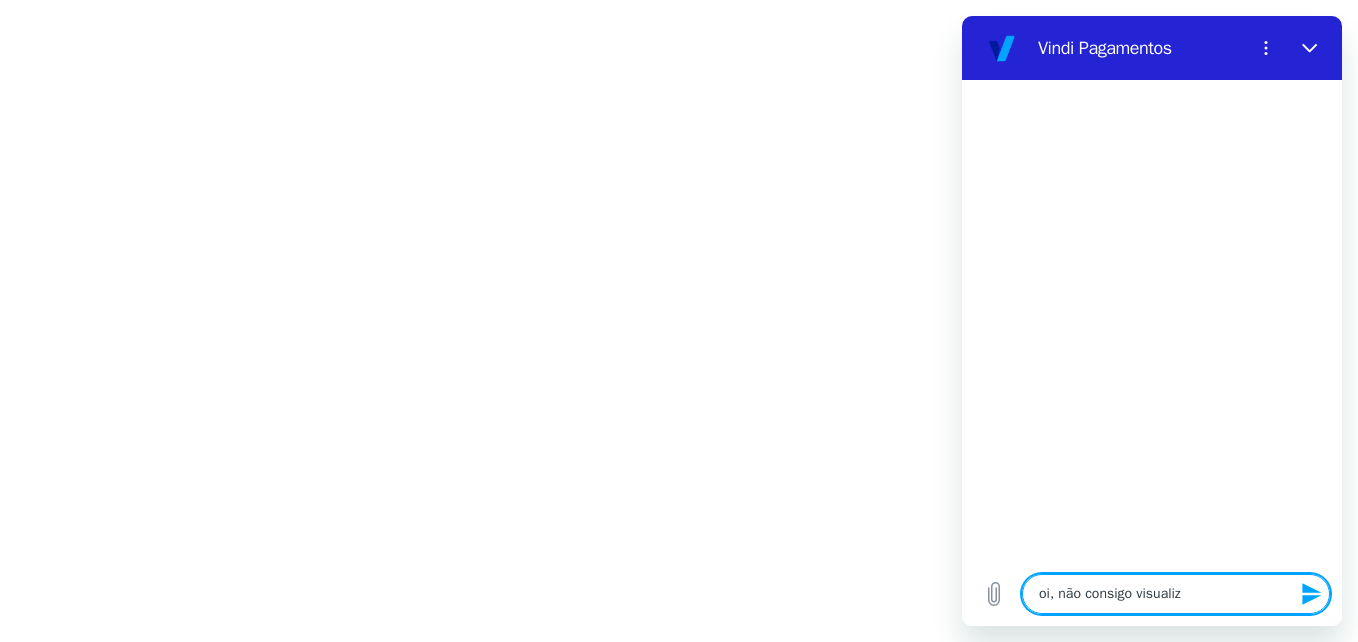 type on "oi, não consigo visualiza" 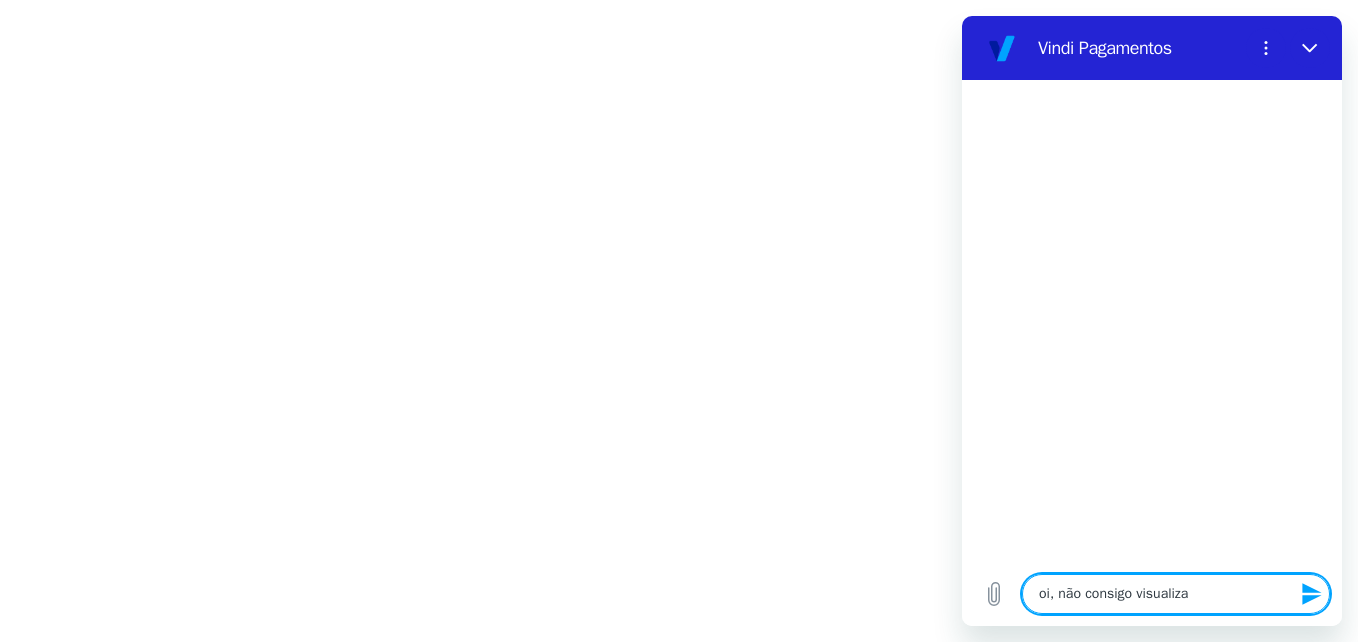 type on "oi, não consigo visualizar" 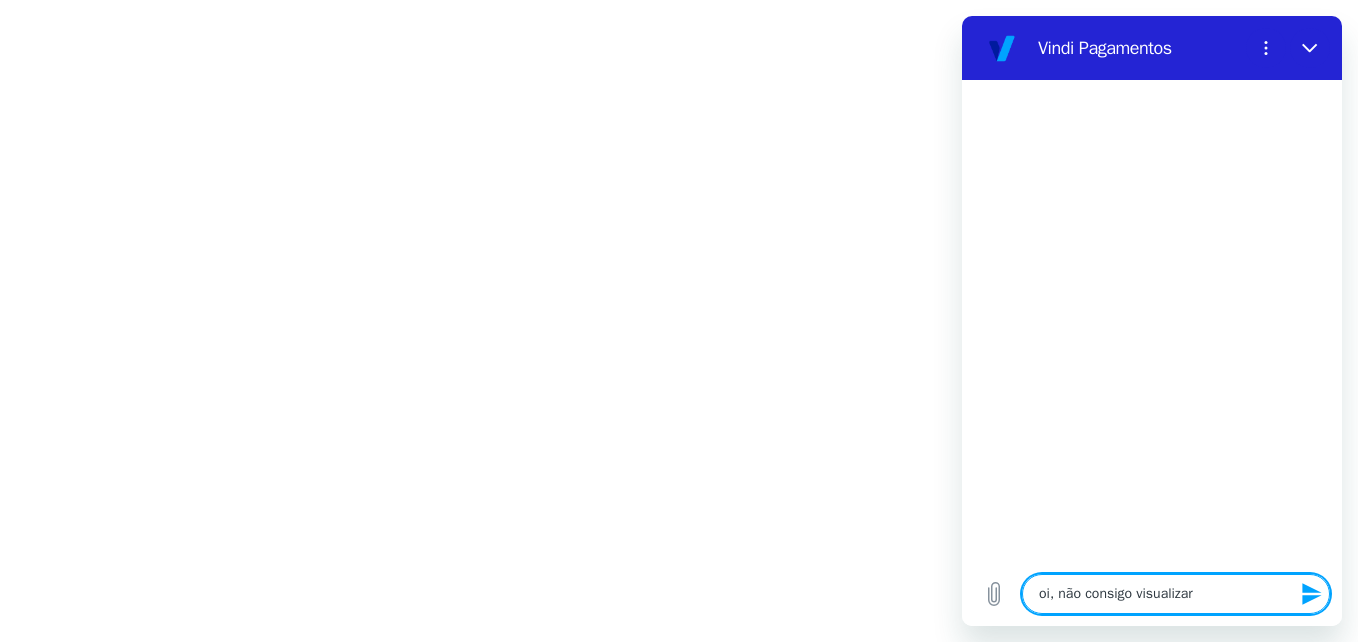 type on "x" 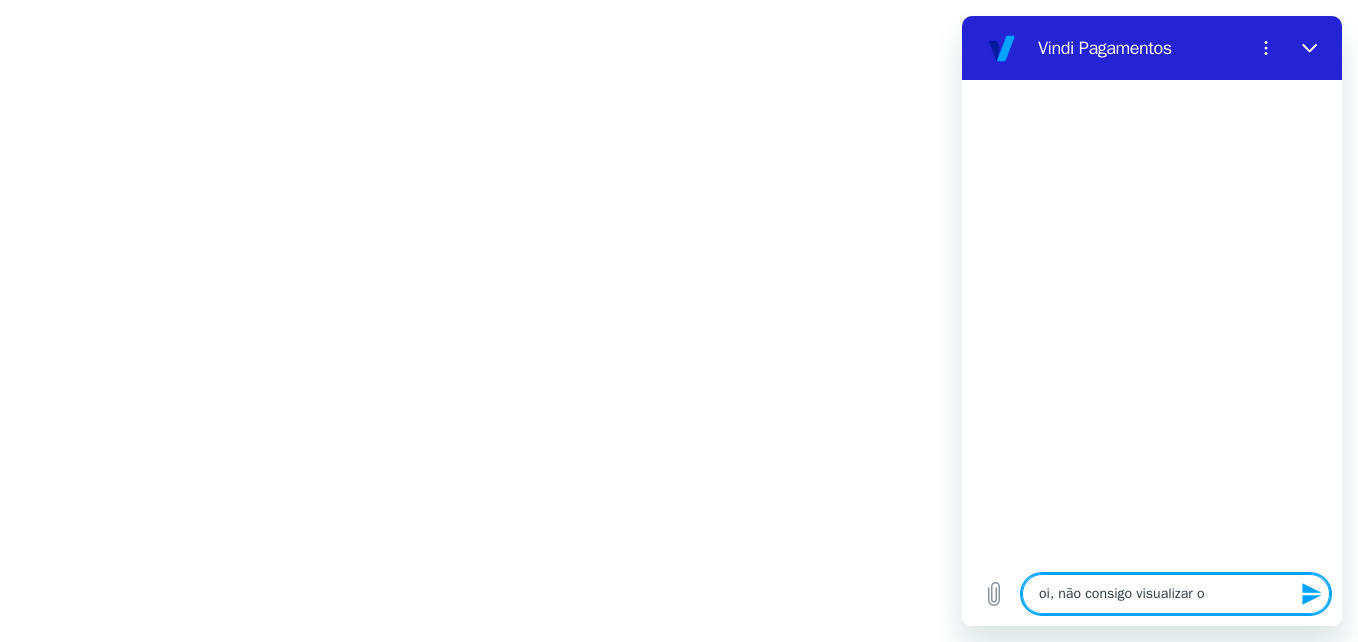 type on "oi, não consigo visualizar o" 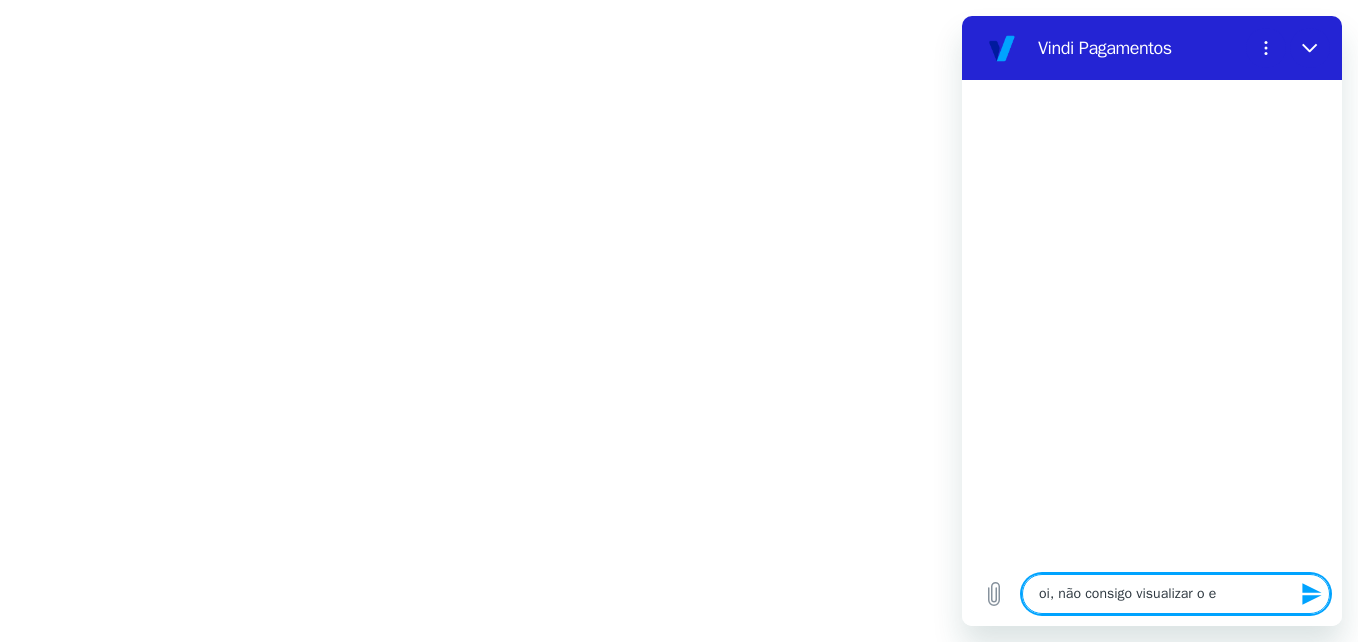 type on "oi, não consigo visualizar o ex" 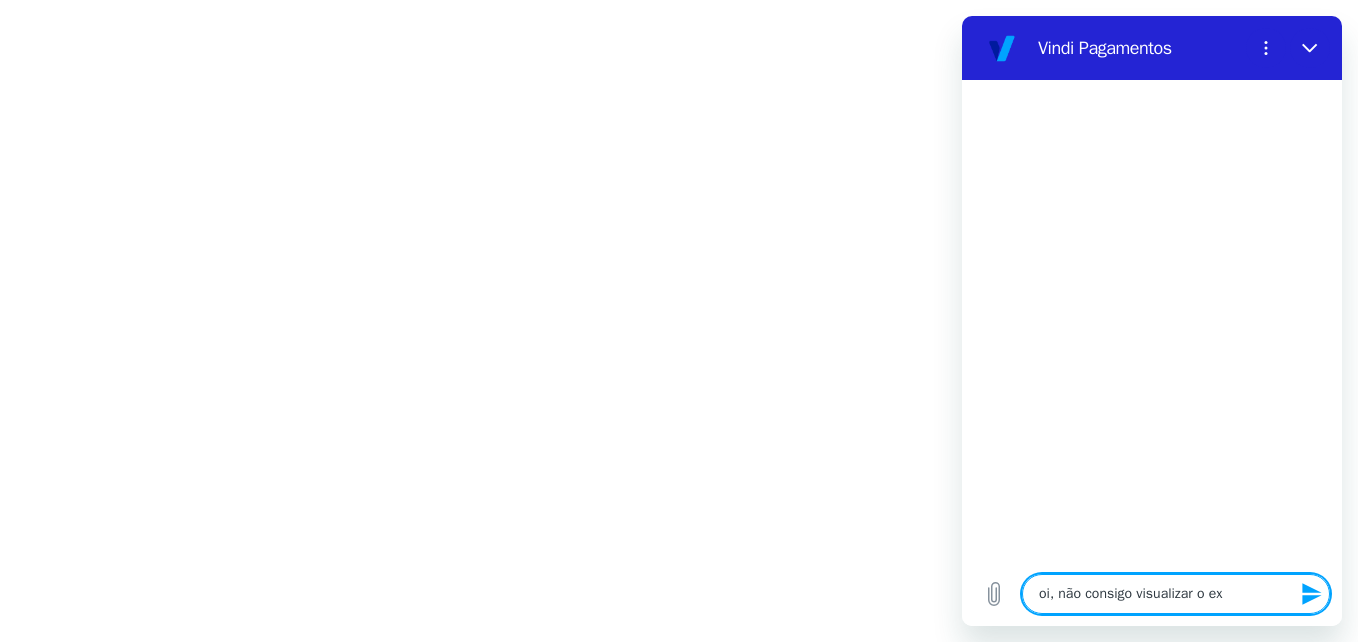 type on "oi, não consigo visualizar o ext" 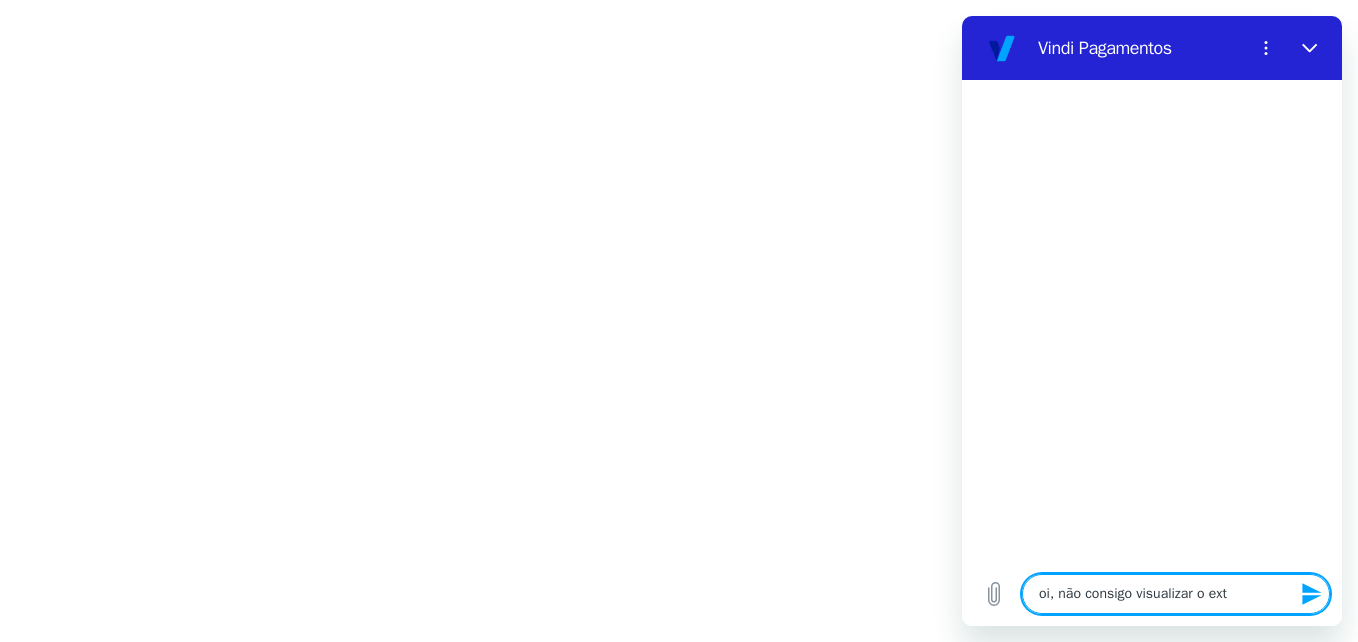type on "oi, não consigo visualizar o exta" 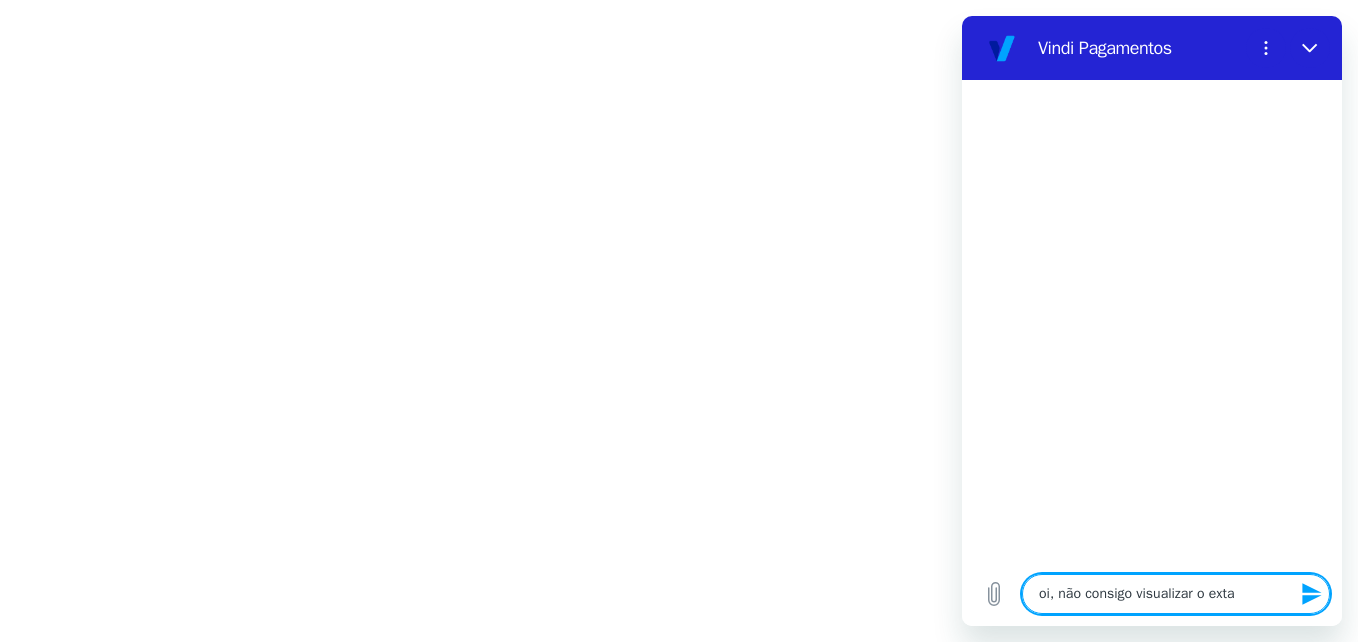 type on "oi, não consigo visualizar o extart" 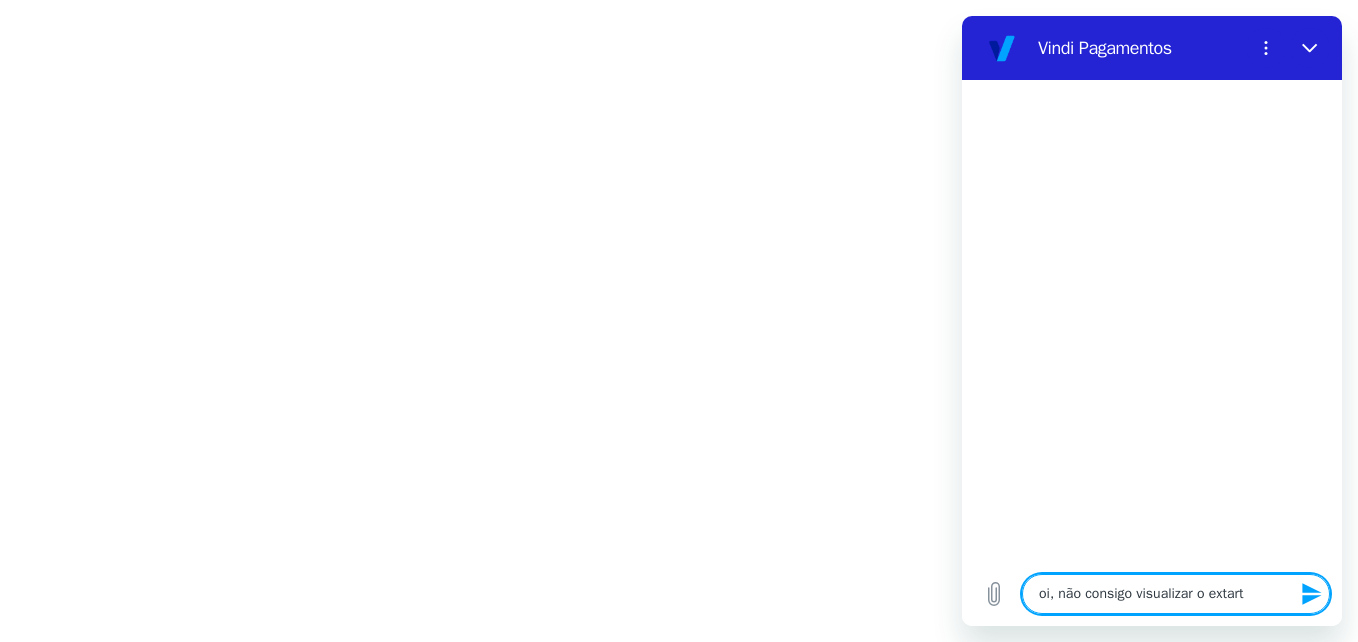 type on "x" 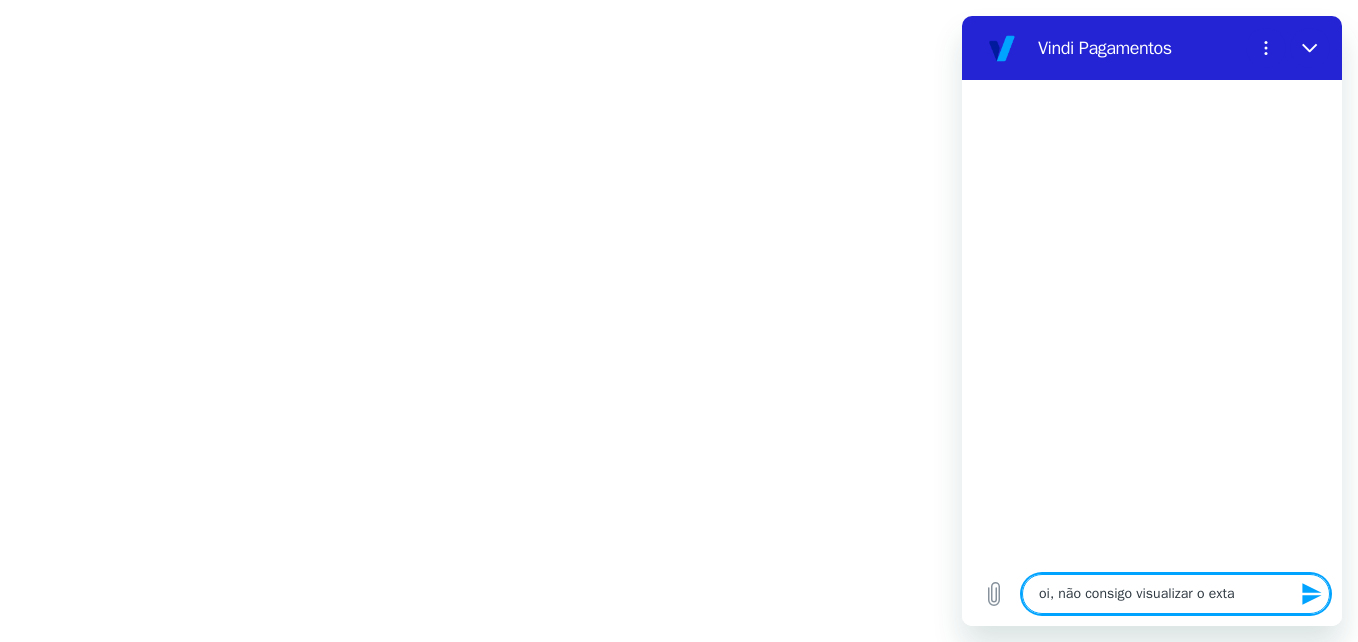 type on "oi, não consigo visualizar o ext" 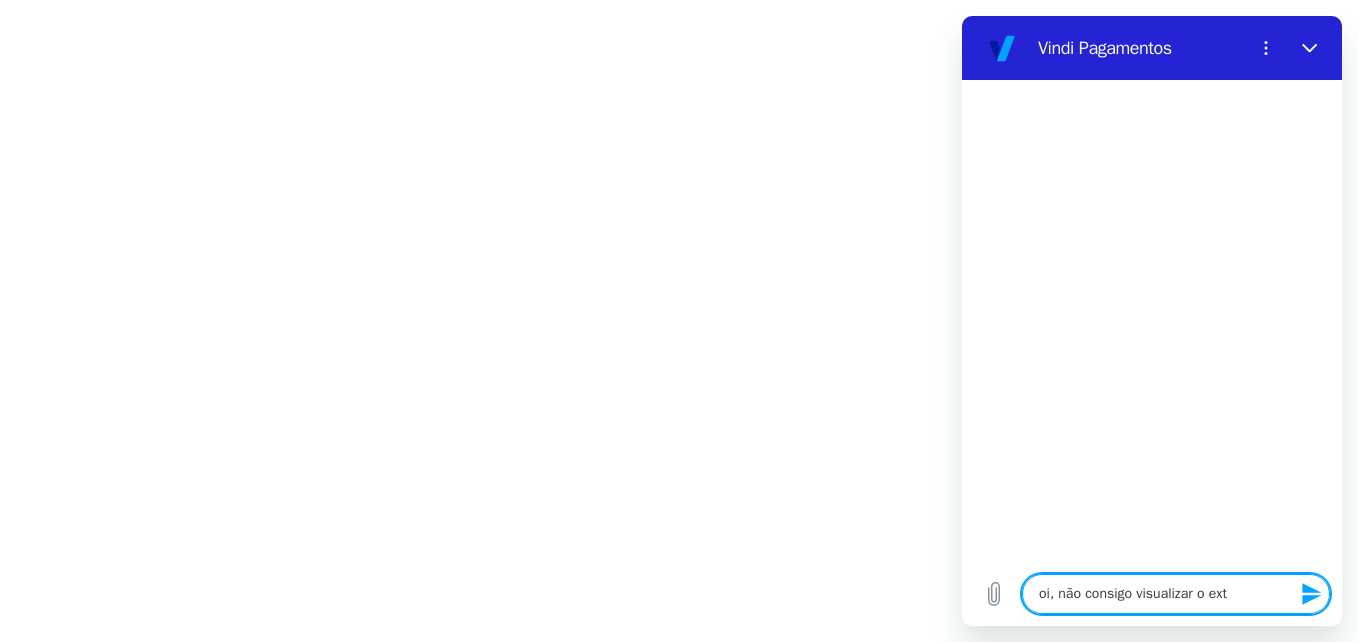 type on "oi, não consigo visualizar o extr" 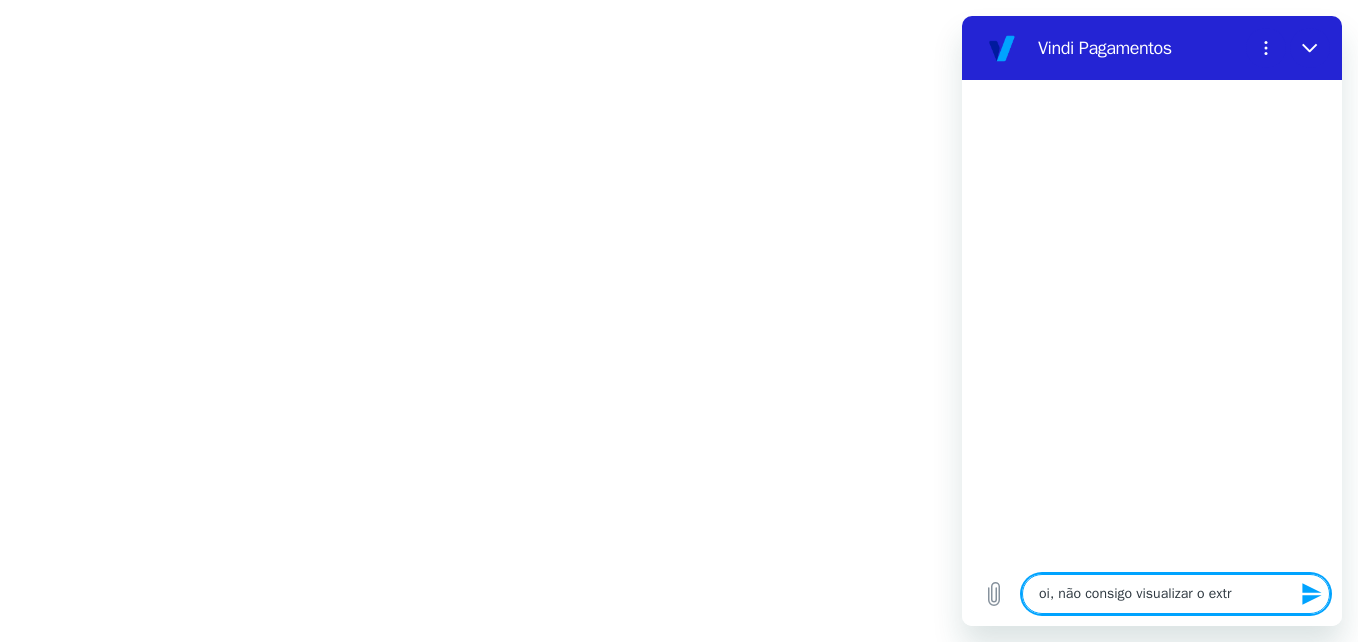 type on "oi, não consigo visualizar o extra" 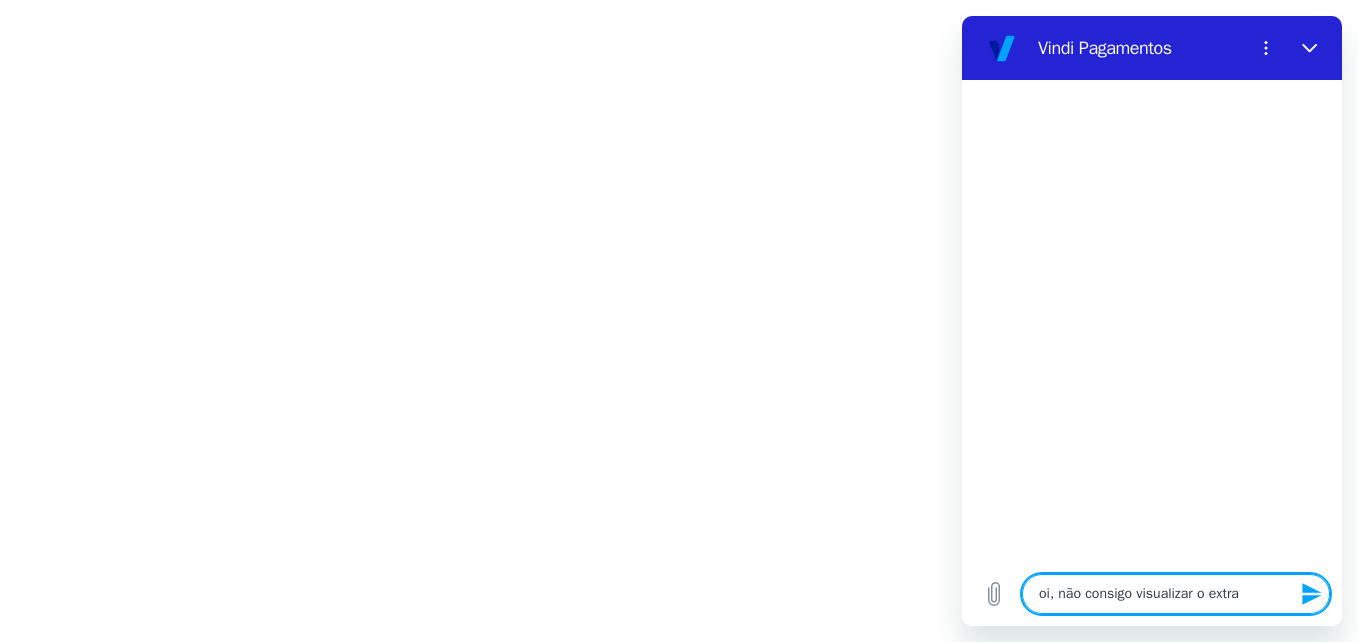 type on "x" 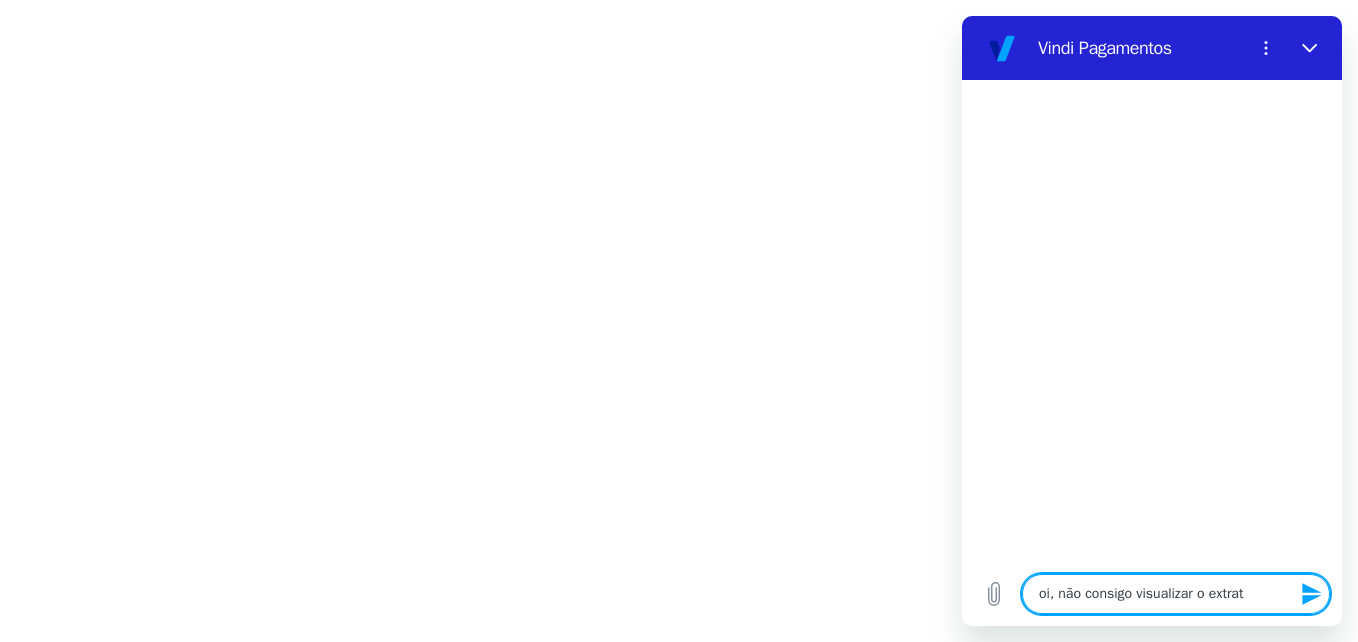 type on "oi, não consigo visualizar o extrato" 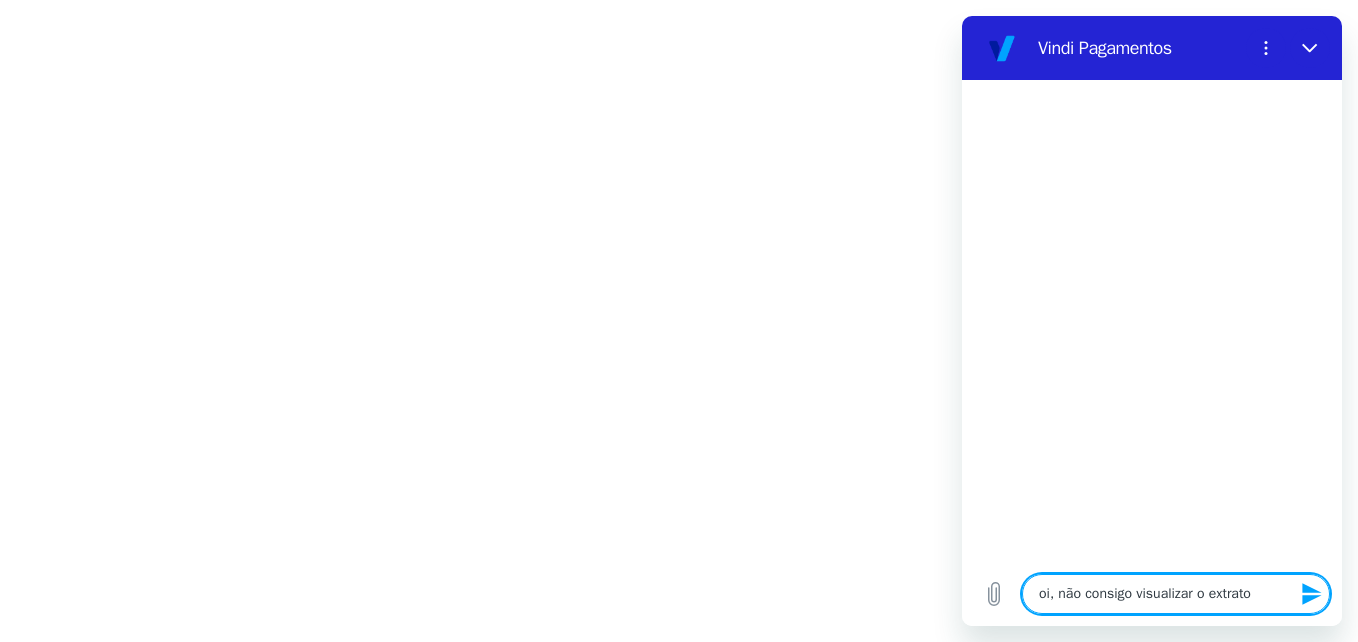 type on "oi, não consigo visualizar o extrato" 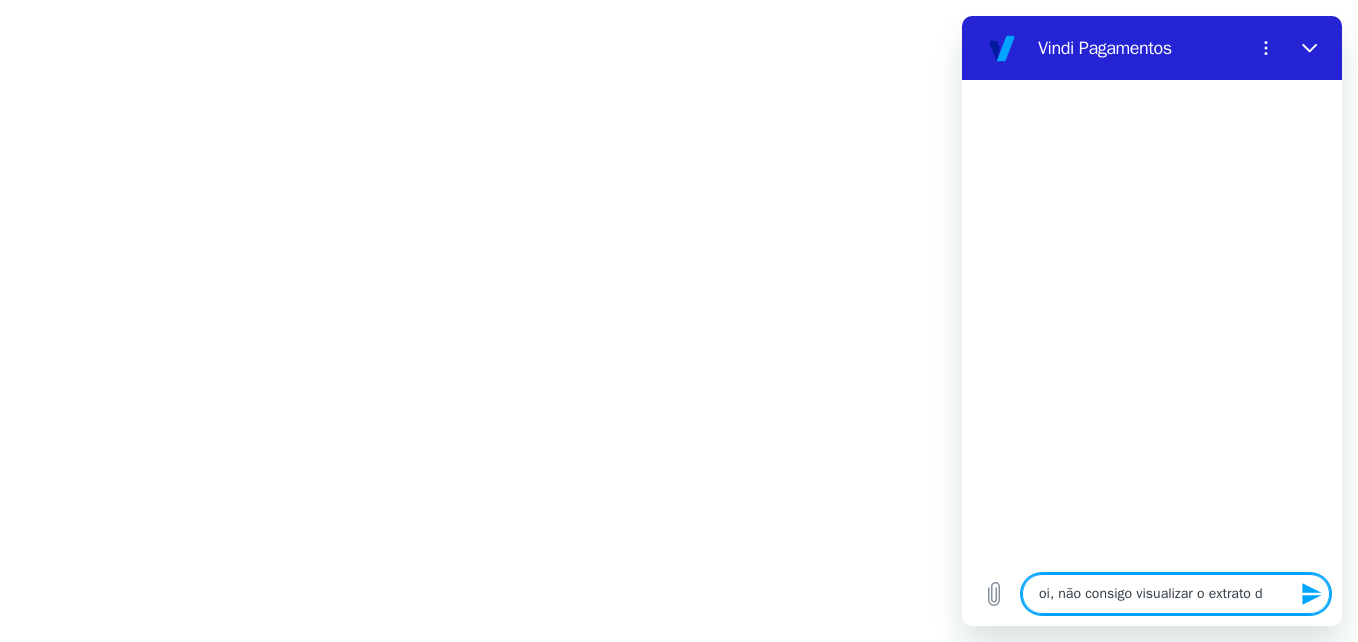 type on "oi, não consigo visualizar o extrato de" 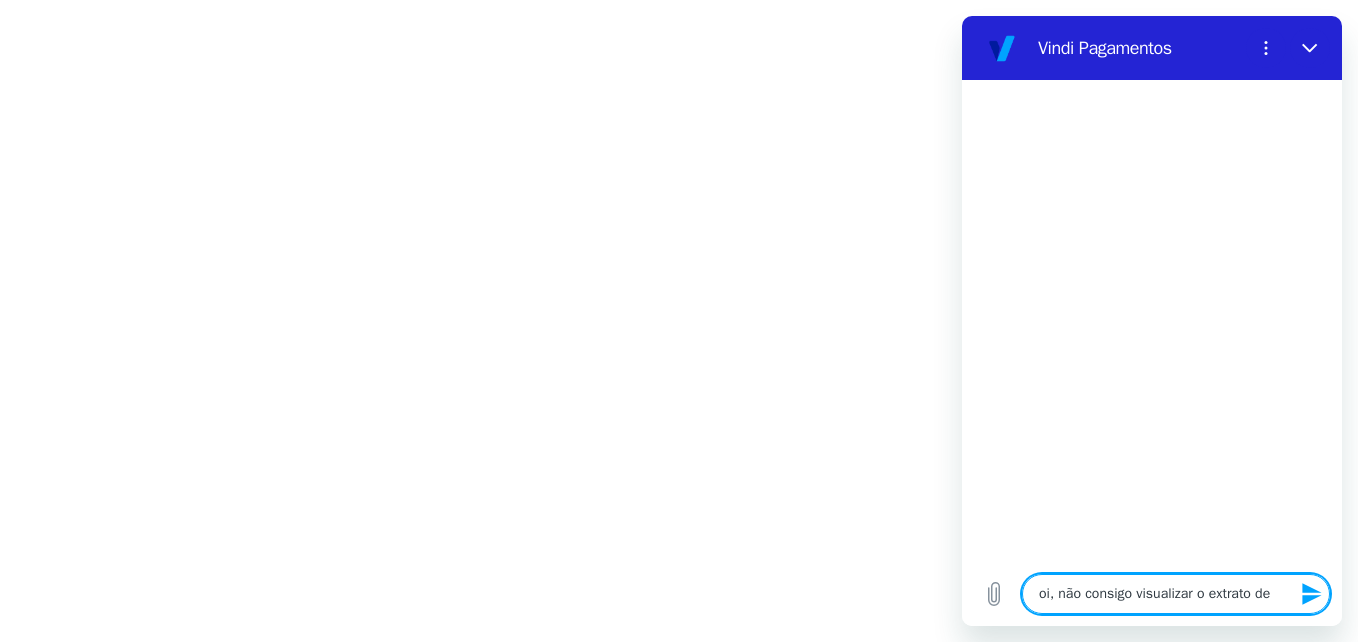 type on "oi, não consigo visualizar o extrato de" 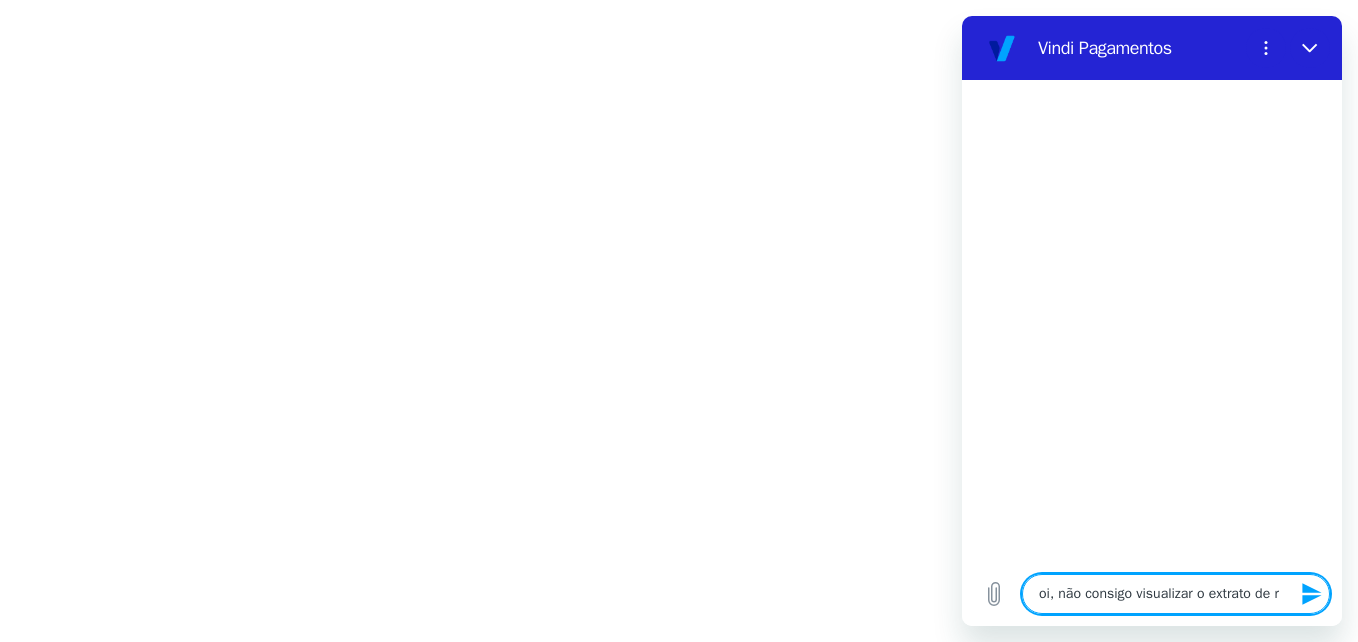 type on "oi, não consigo visualizar o extrato de re" 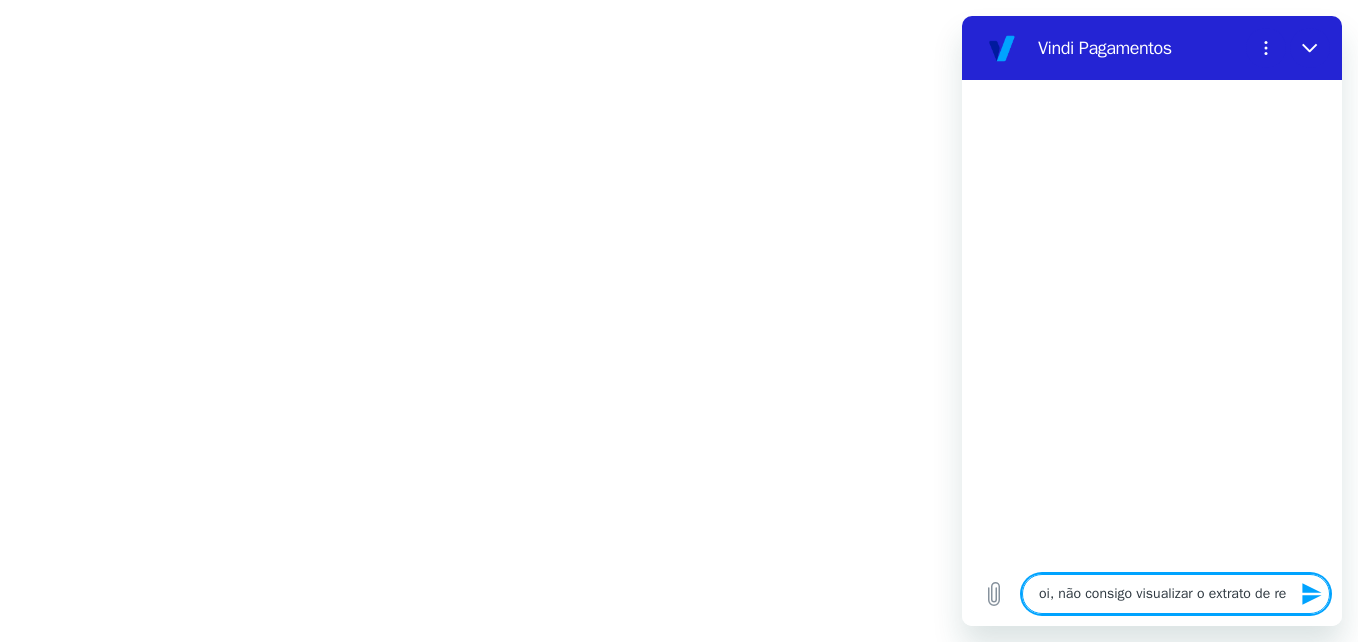 type on "oi, não consigo visualizar o extrato de rec" 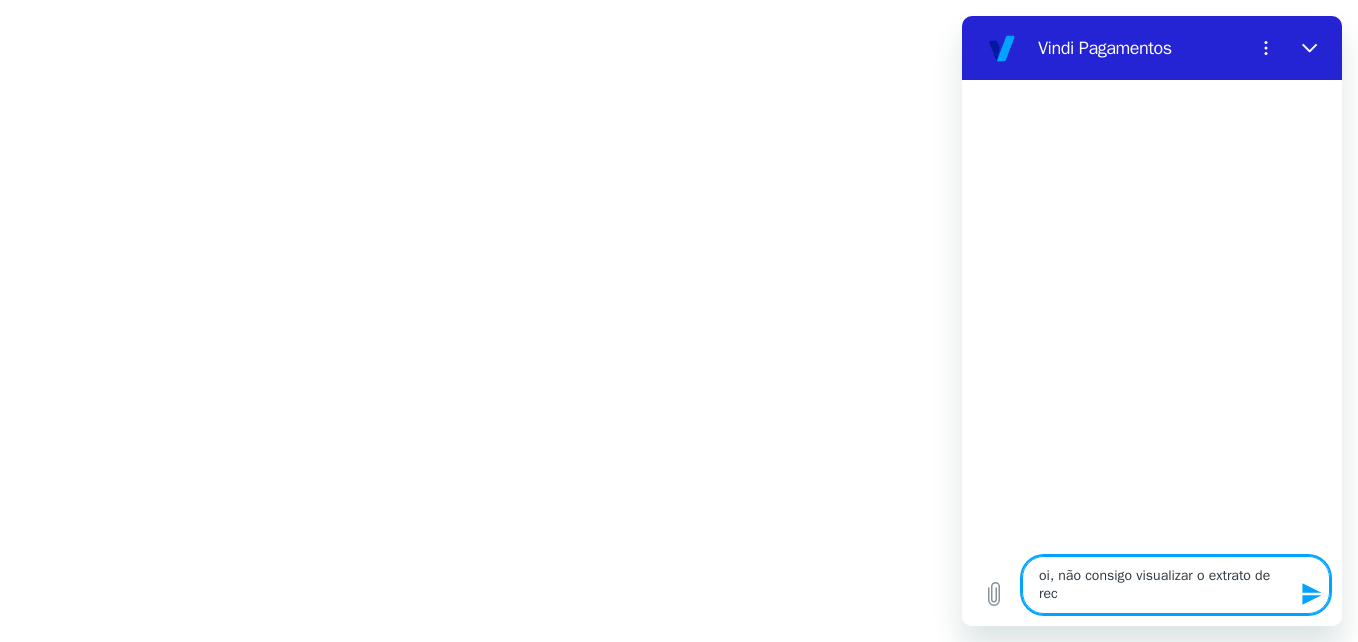 type on "oi, não consigo visualizar o extrato de rece" 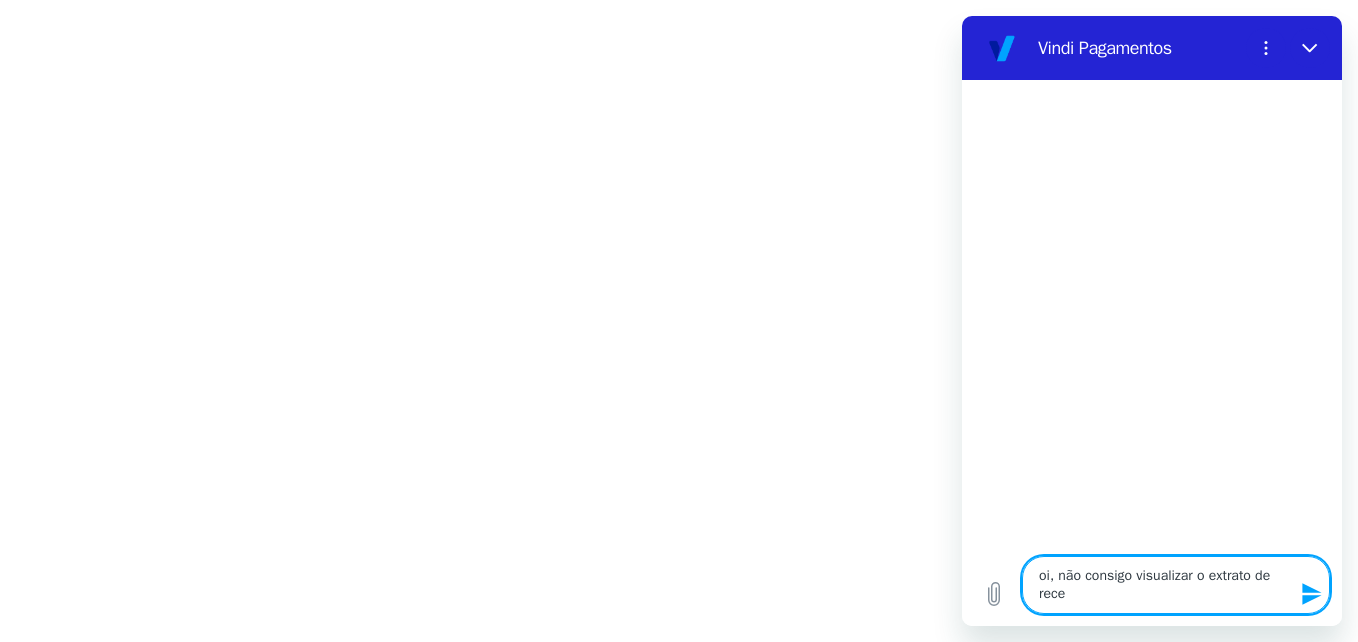 type on "oi, não consigo visualizar o extrato de receb" 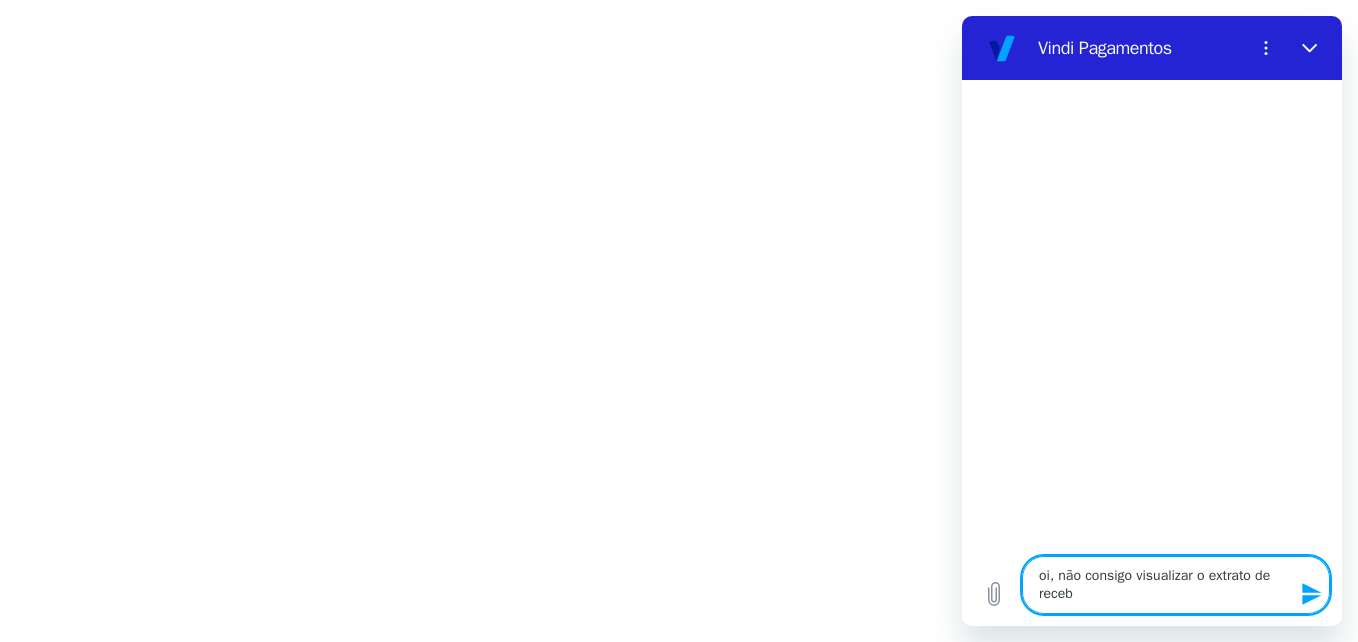 type on "oi, não consigo visualizar o extrato de recebi" 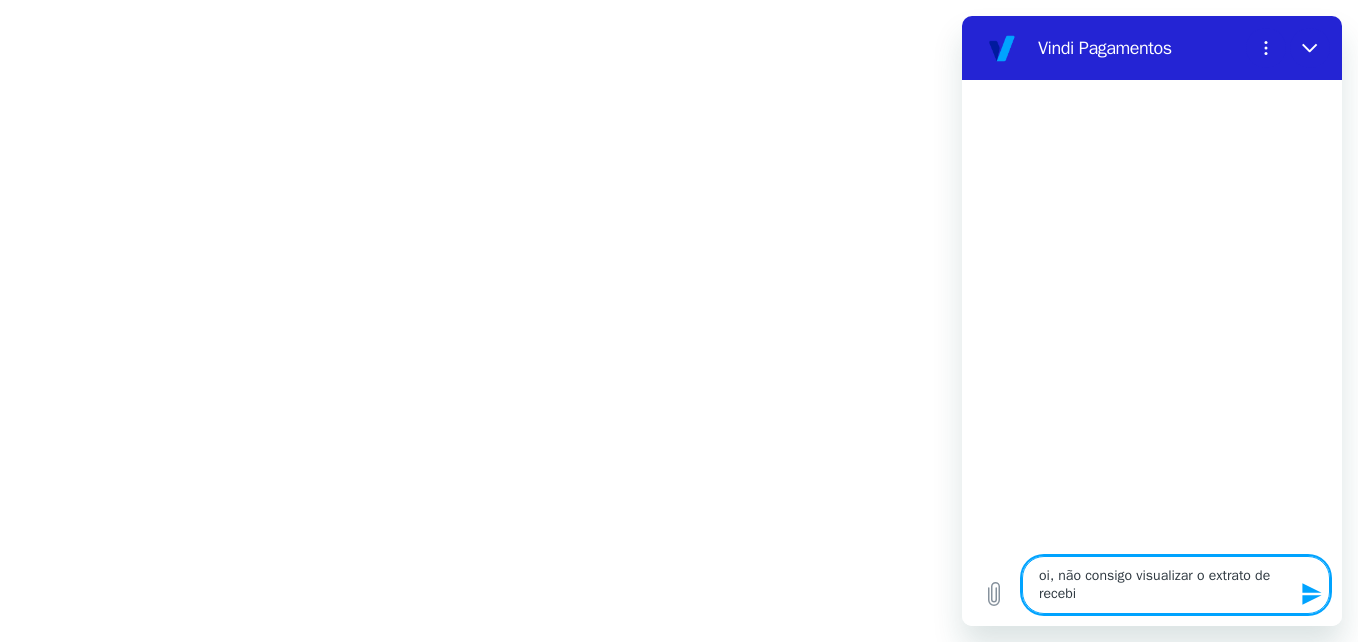 type on "oi, não consigo visualizar o extrato de recebiv" 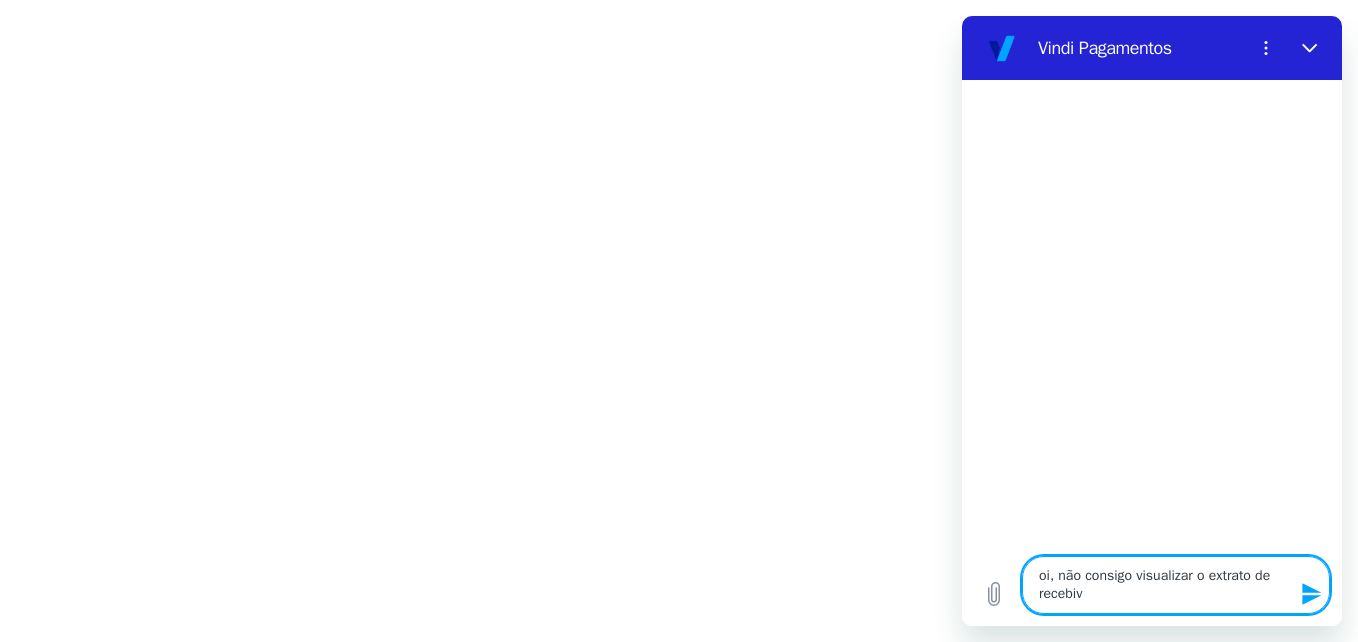 type on "oi, não consigo visualizar o extrato de recebive" 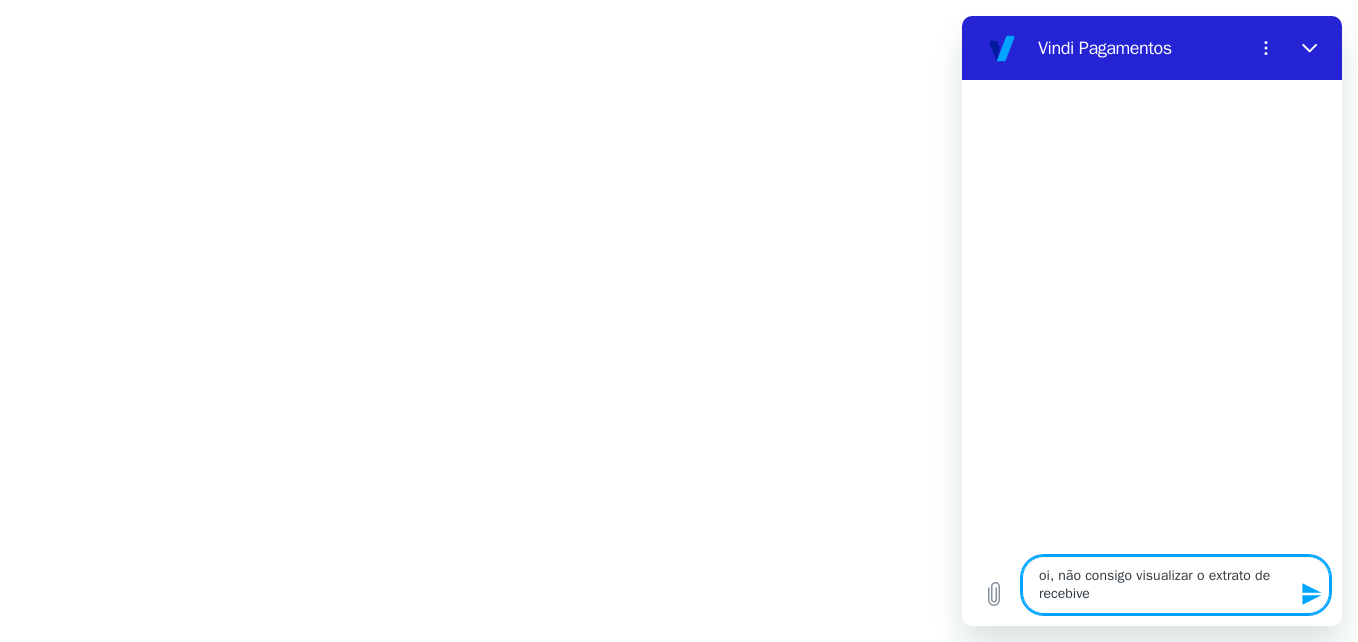 type on "oi, não consigo visualizar o extrato de recebivei" 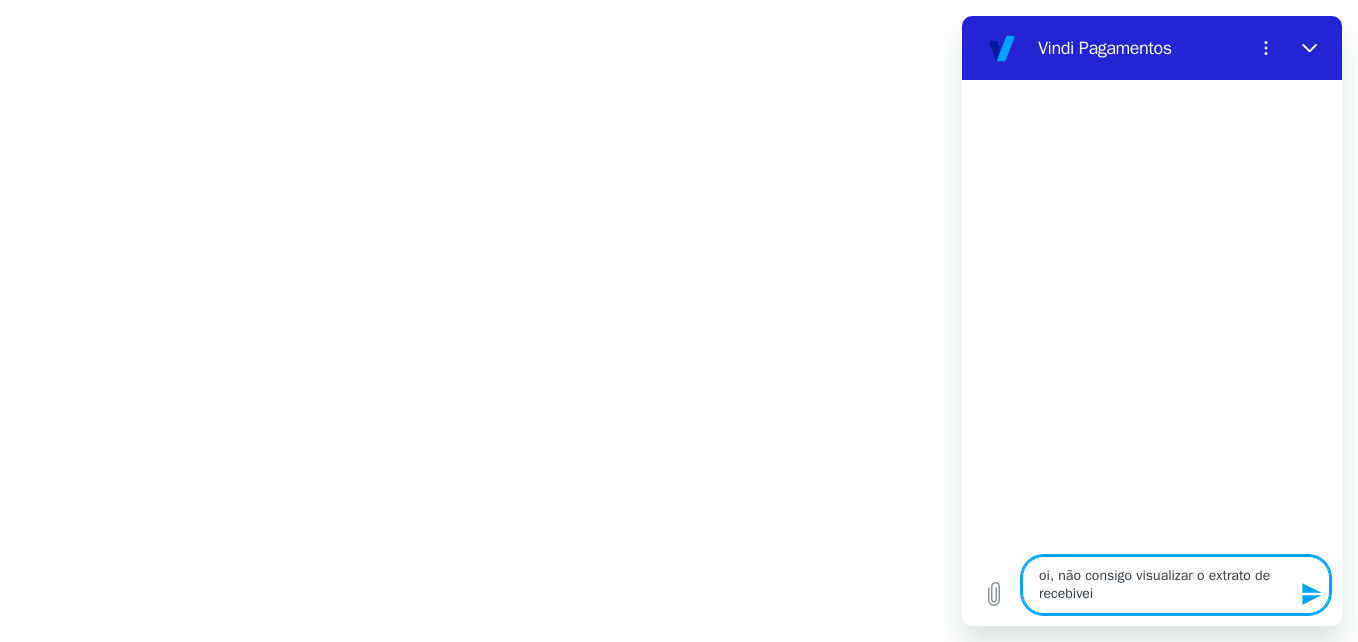 type on "oi, não consigo visualizar o extrato de recebiveis" 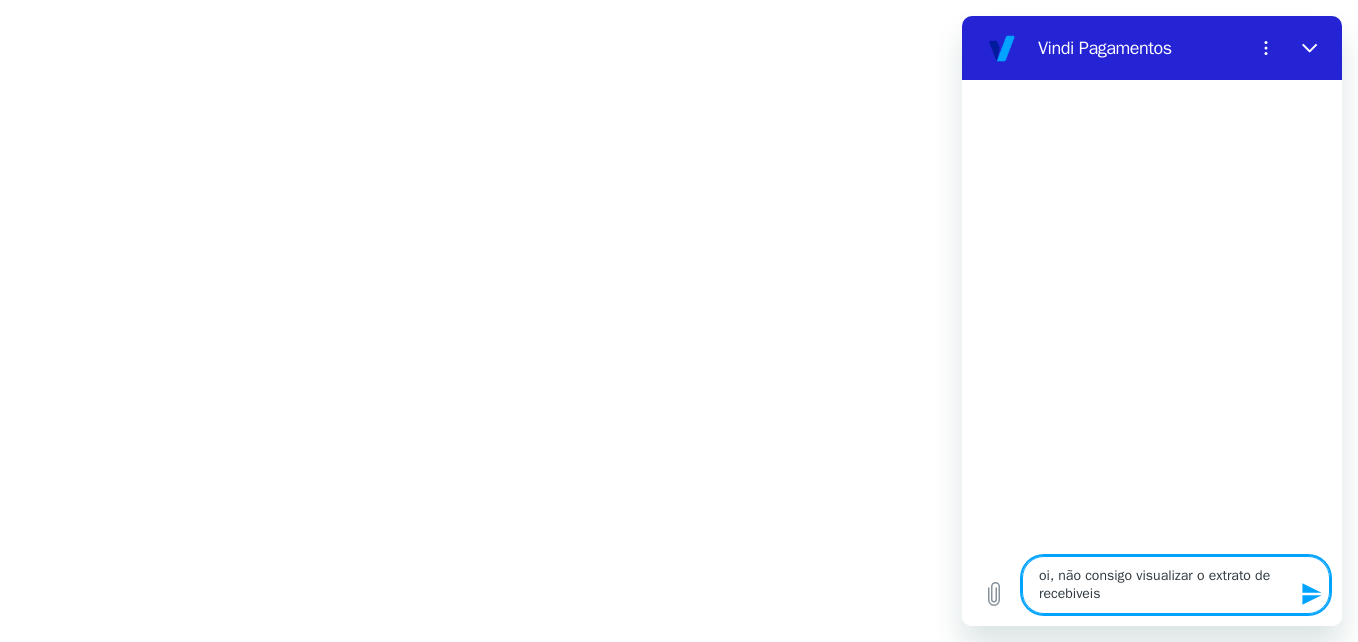 type 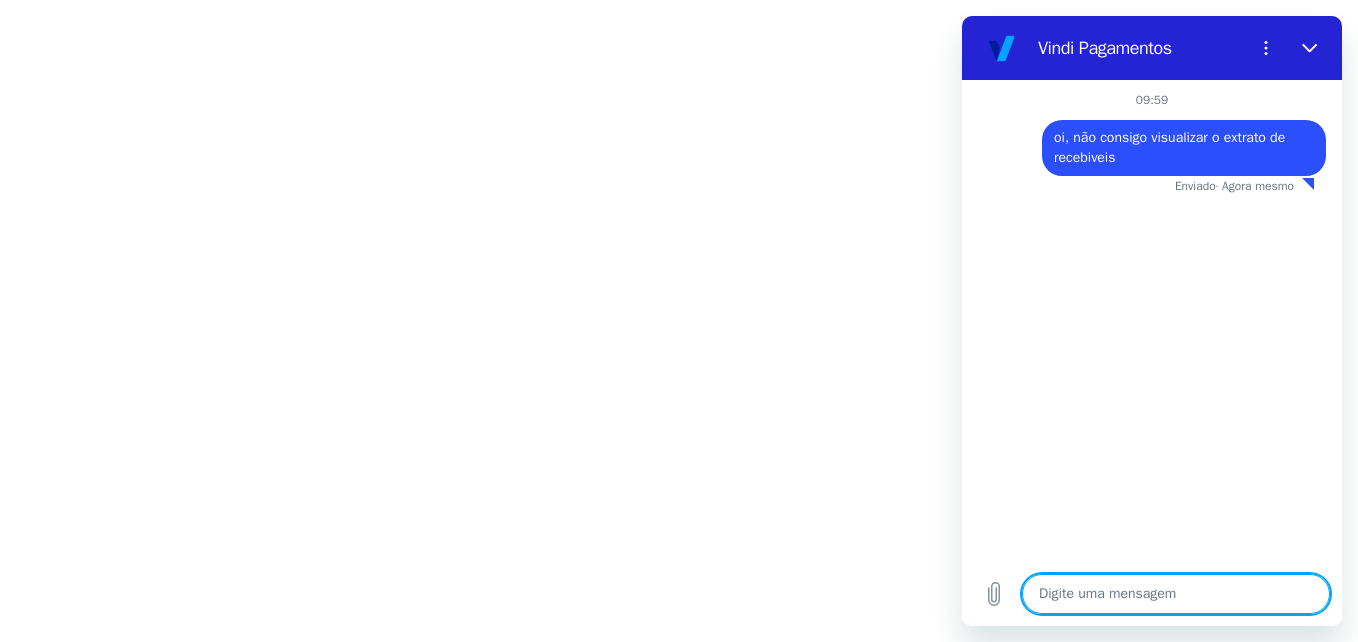 type on "x" 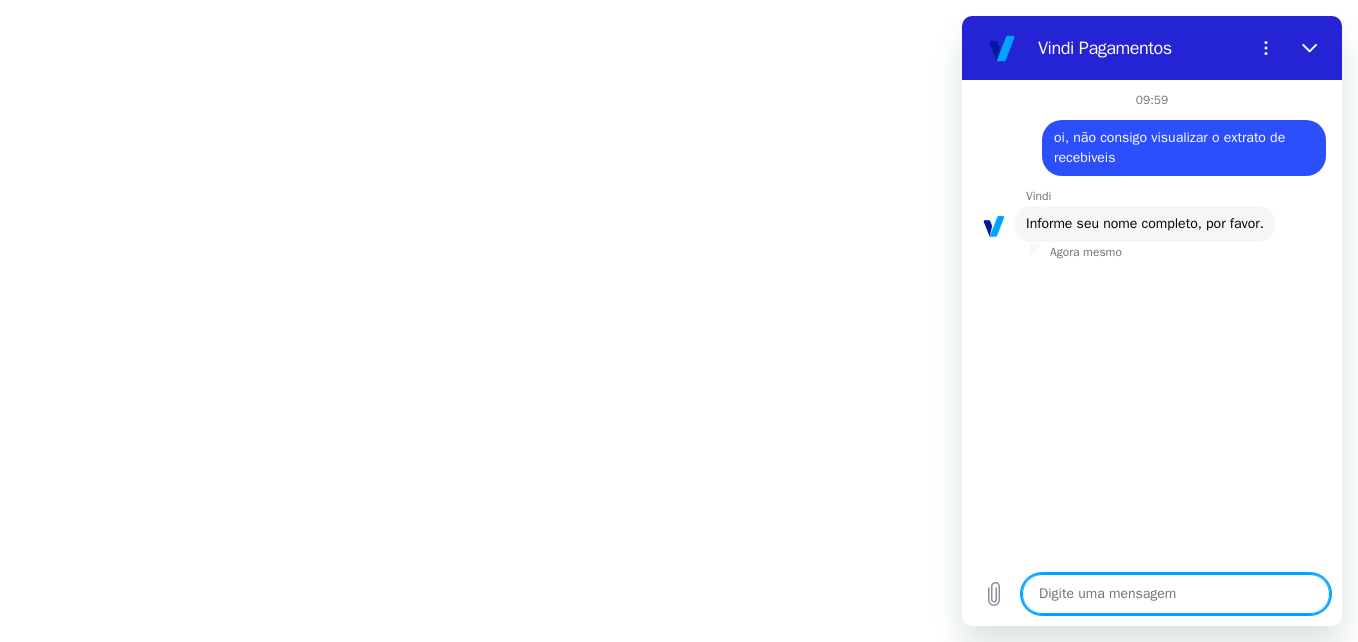 type on "t" 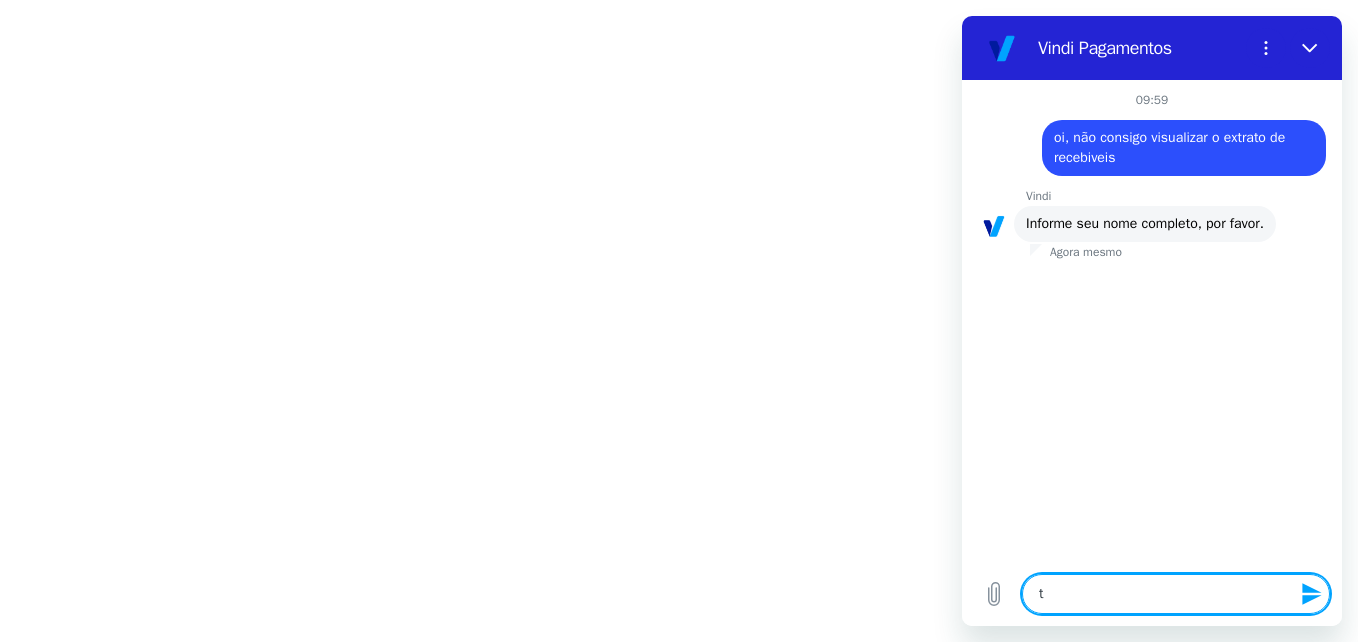 type on "ti" 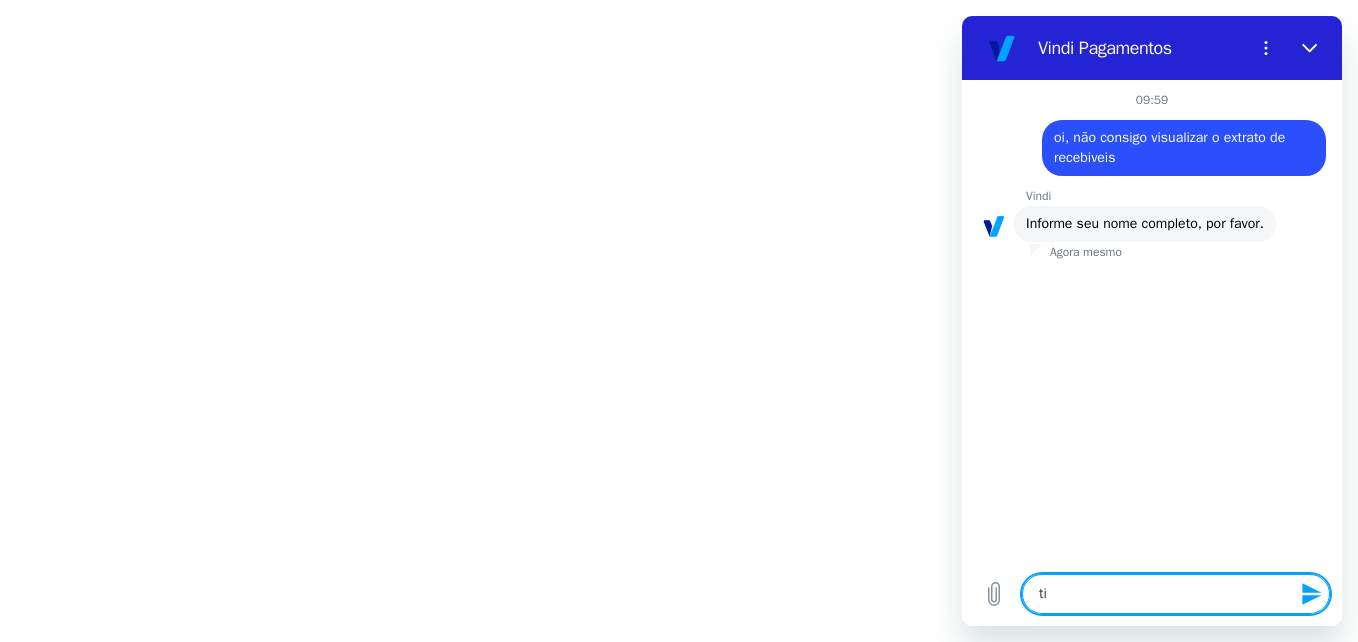type on "[FIRST]" 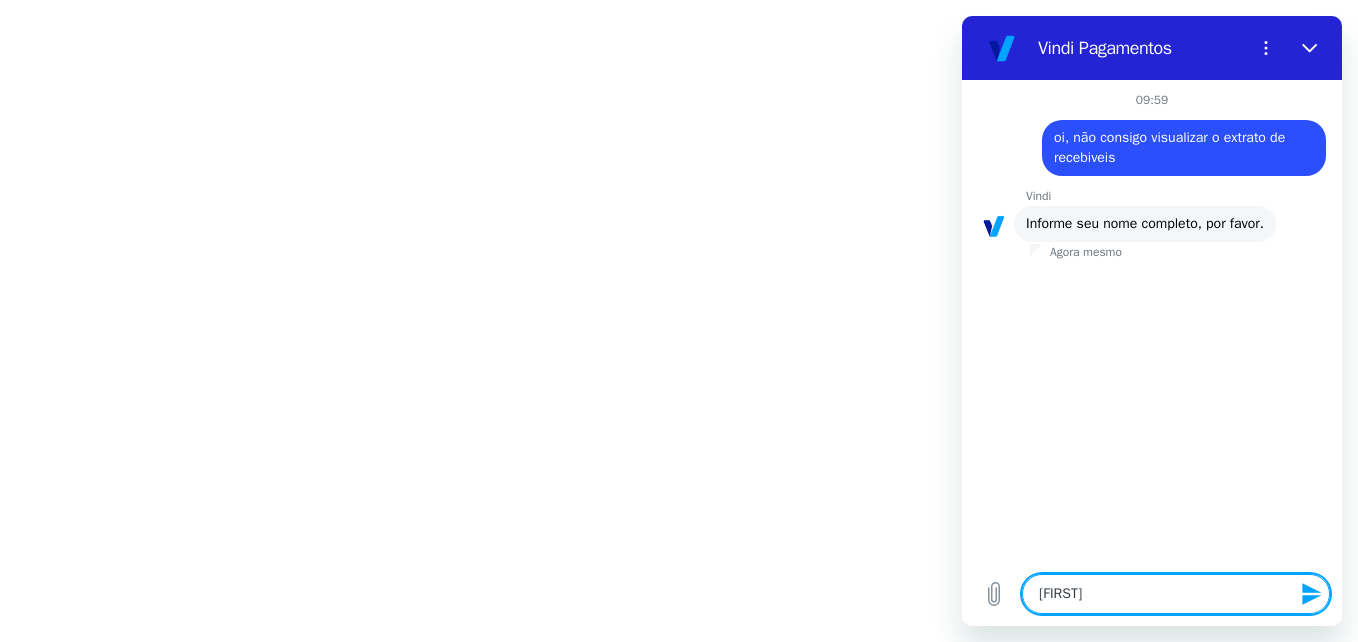 type on "tiag" 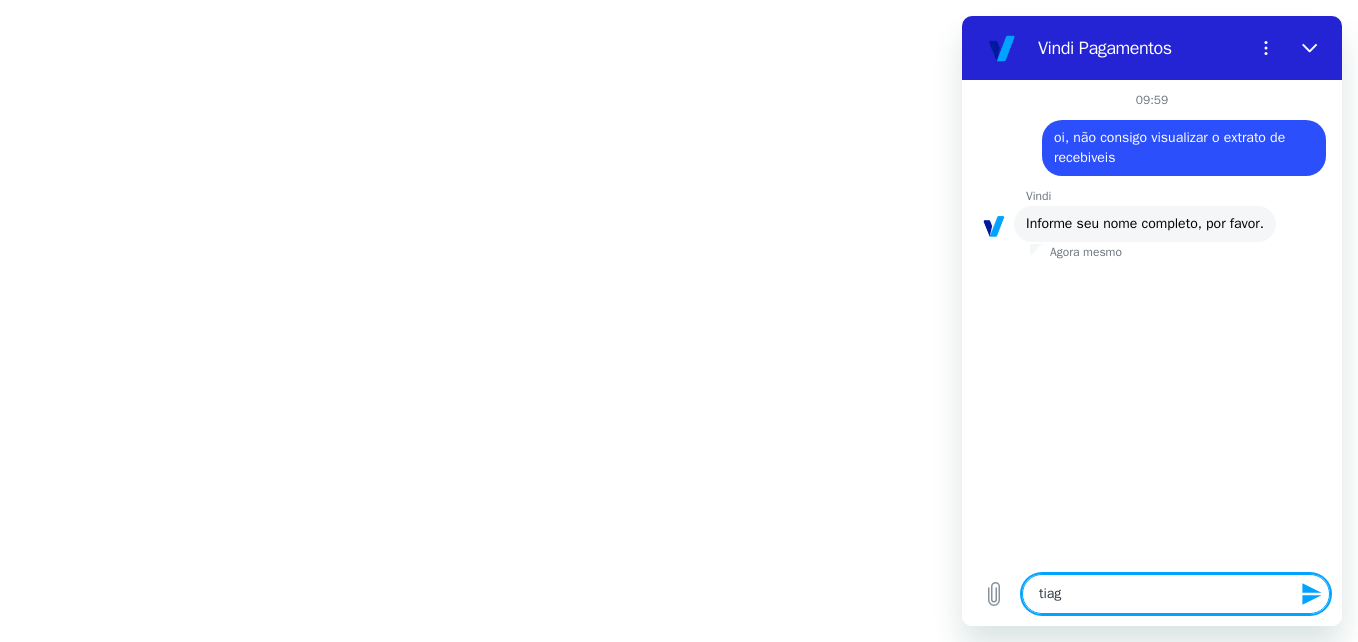 type on "[FIRST]" 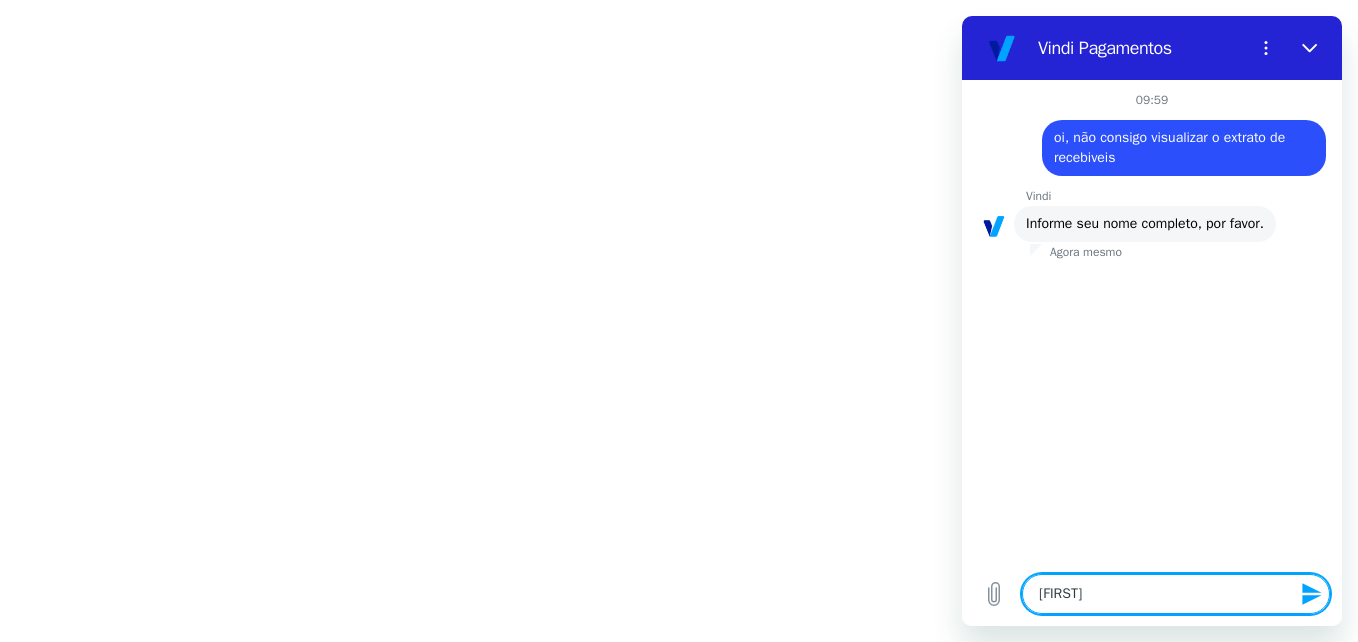 type on "[FIRST]" 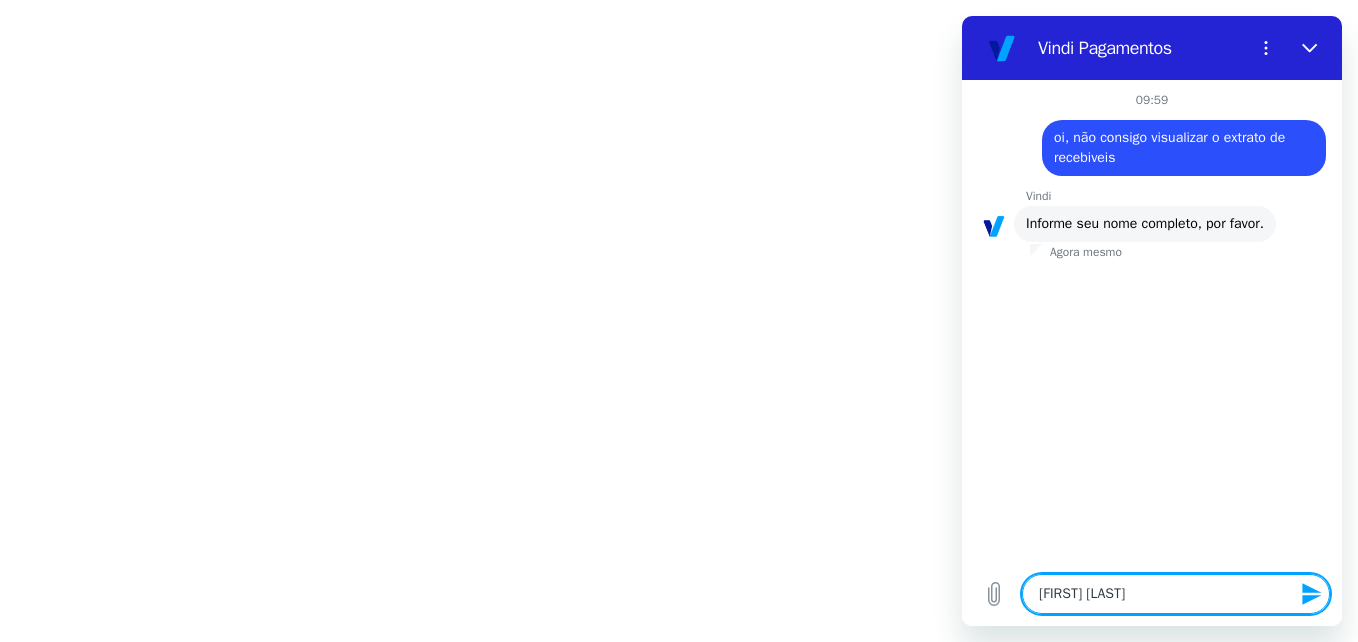 type on "[FIRST] [LAST]" 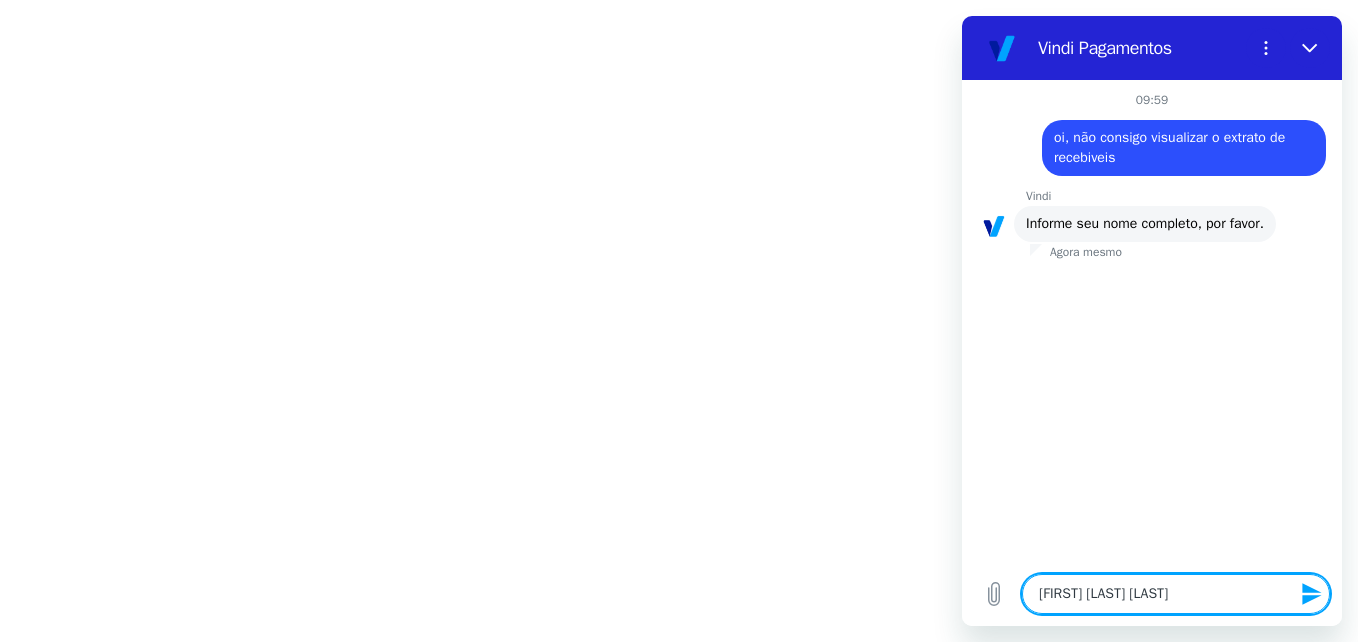 type on "[FIRST] [LAST] [LAST]" 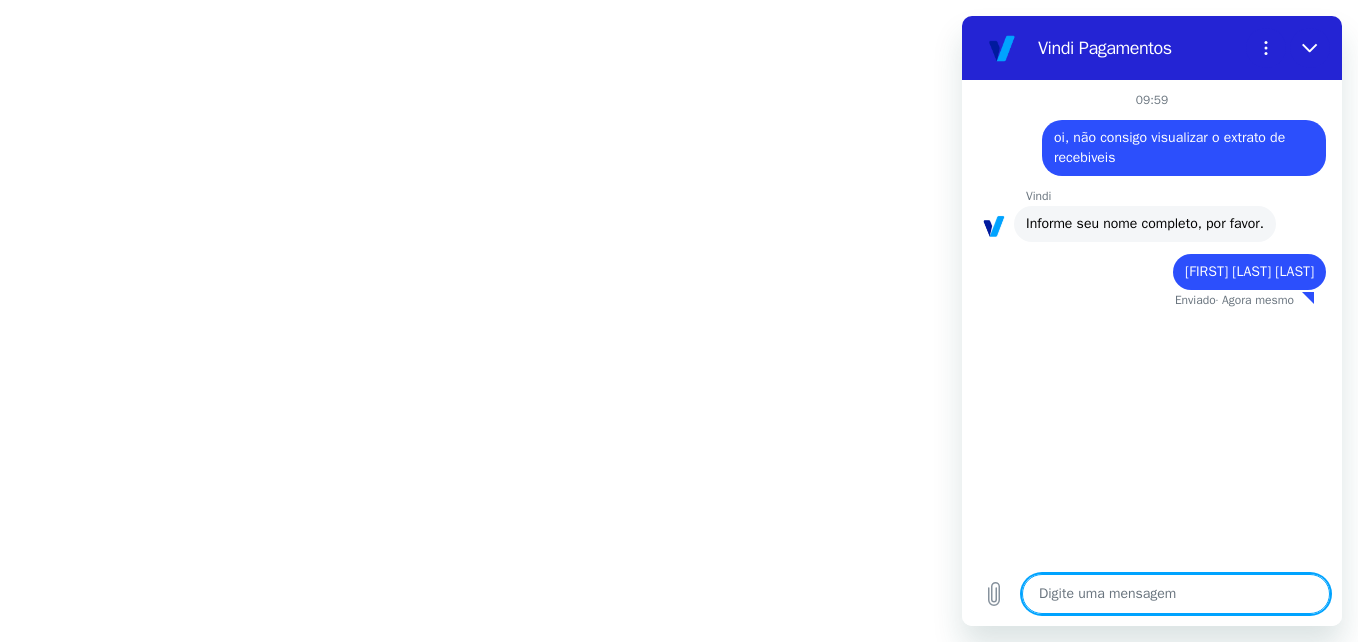 type on "x" 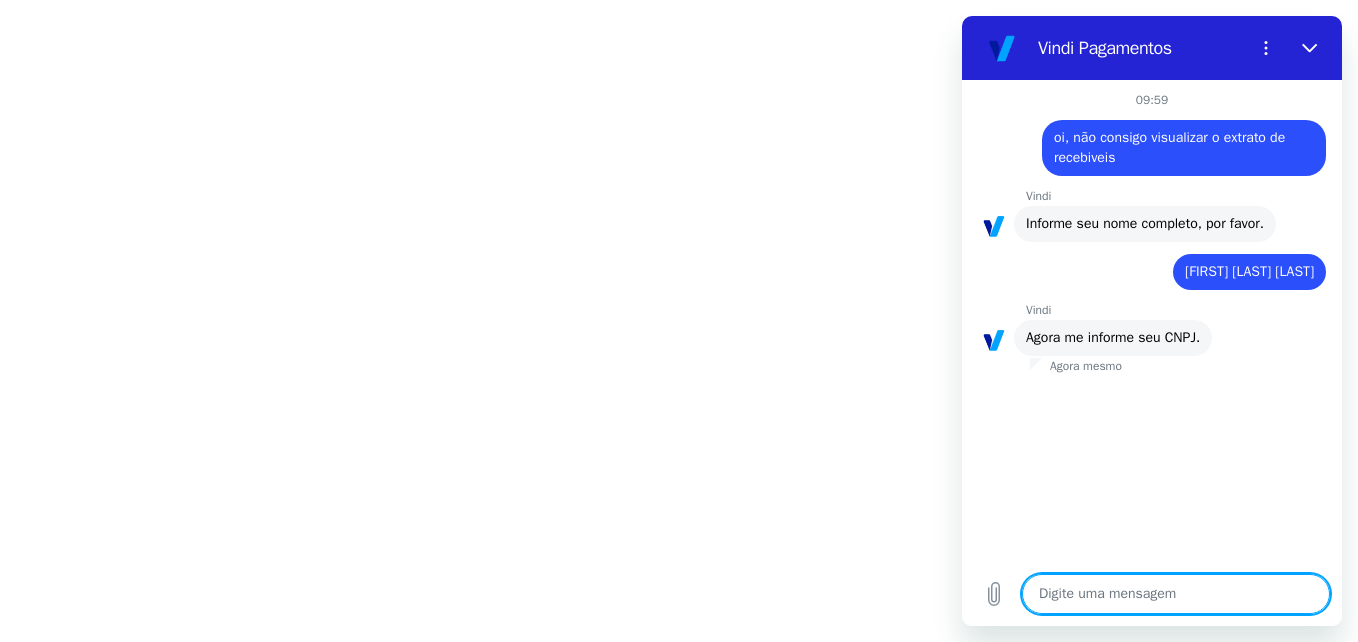 click at bounding box center (1176, 594) 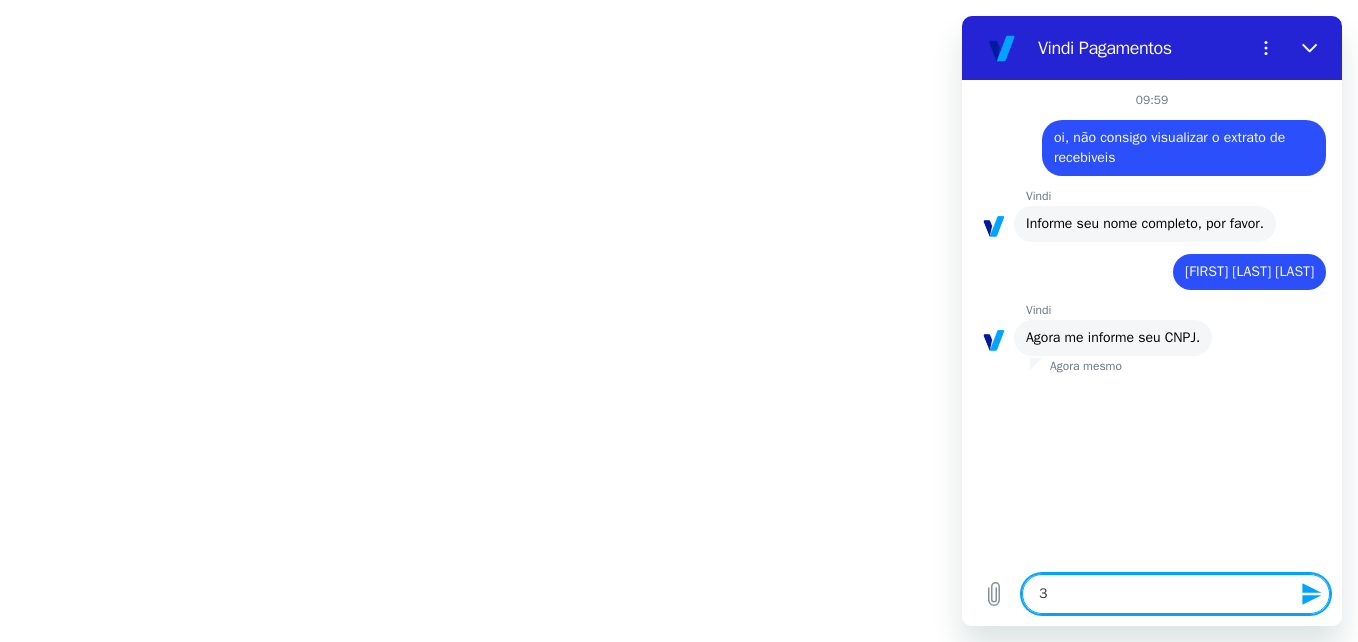 type on "30" 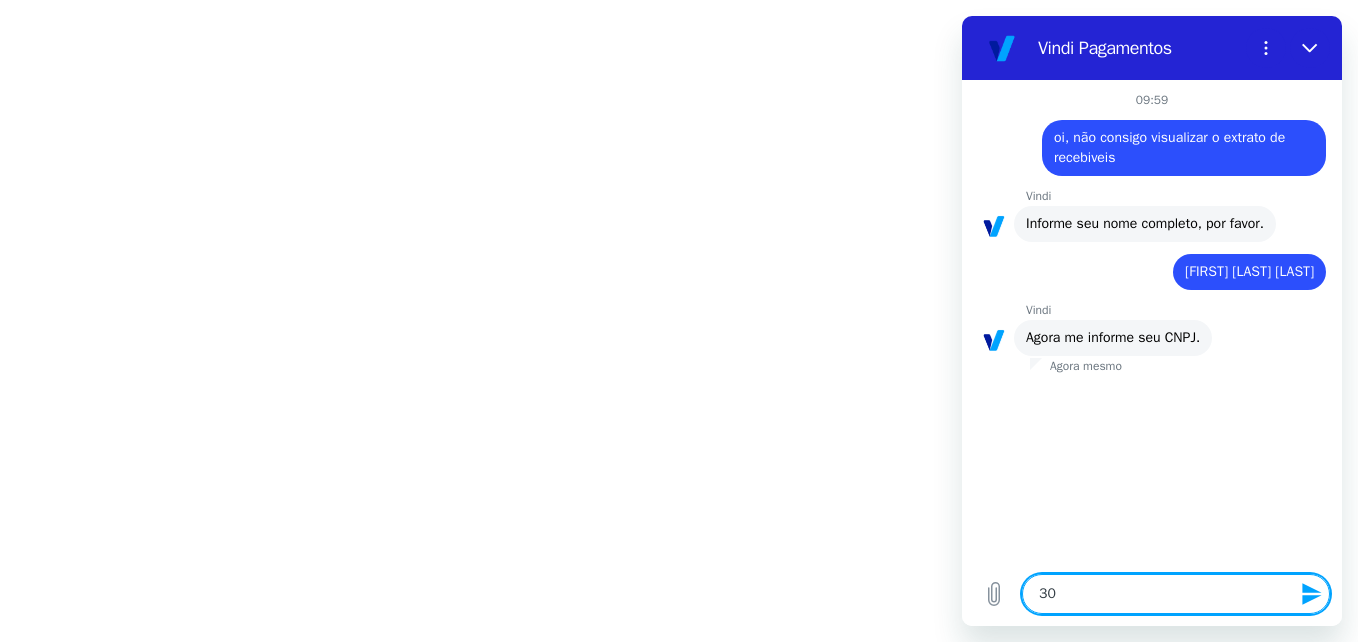 type on "303" 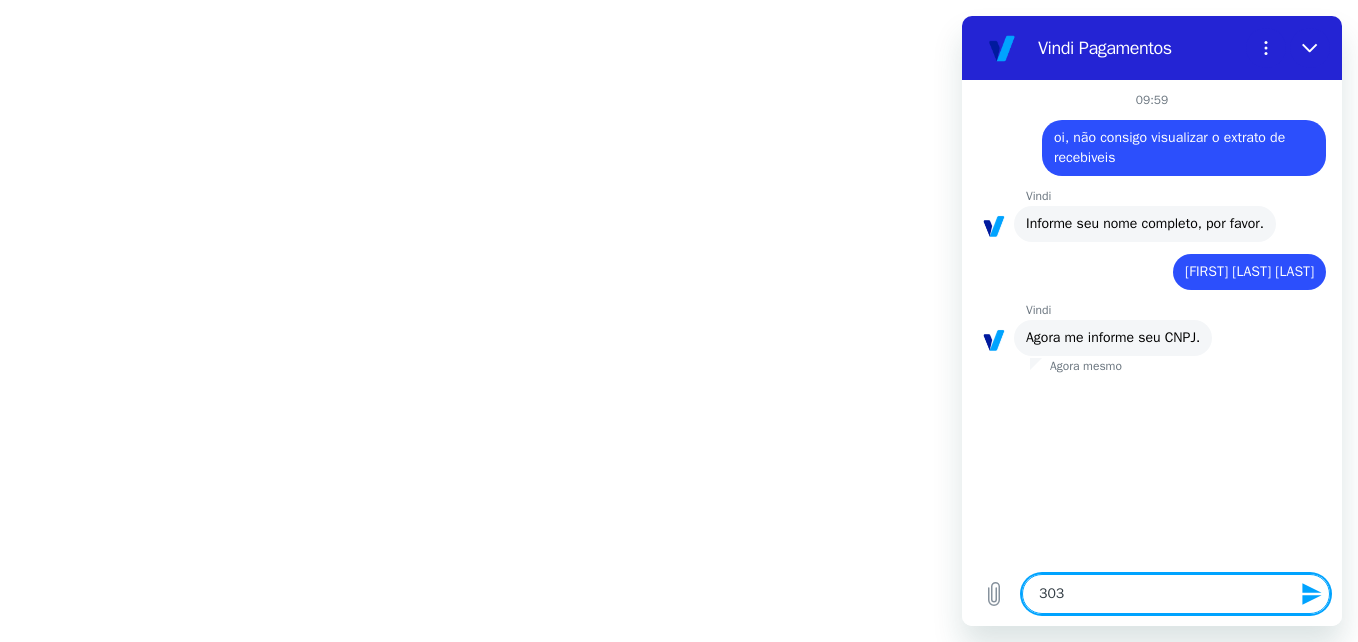type on "[NUMBER]" 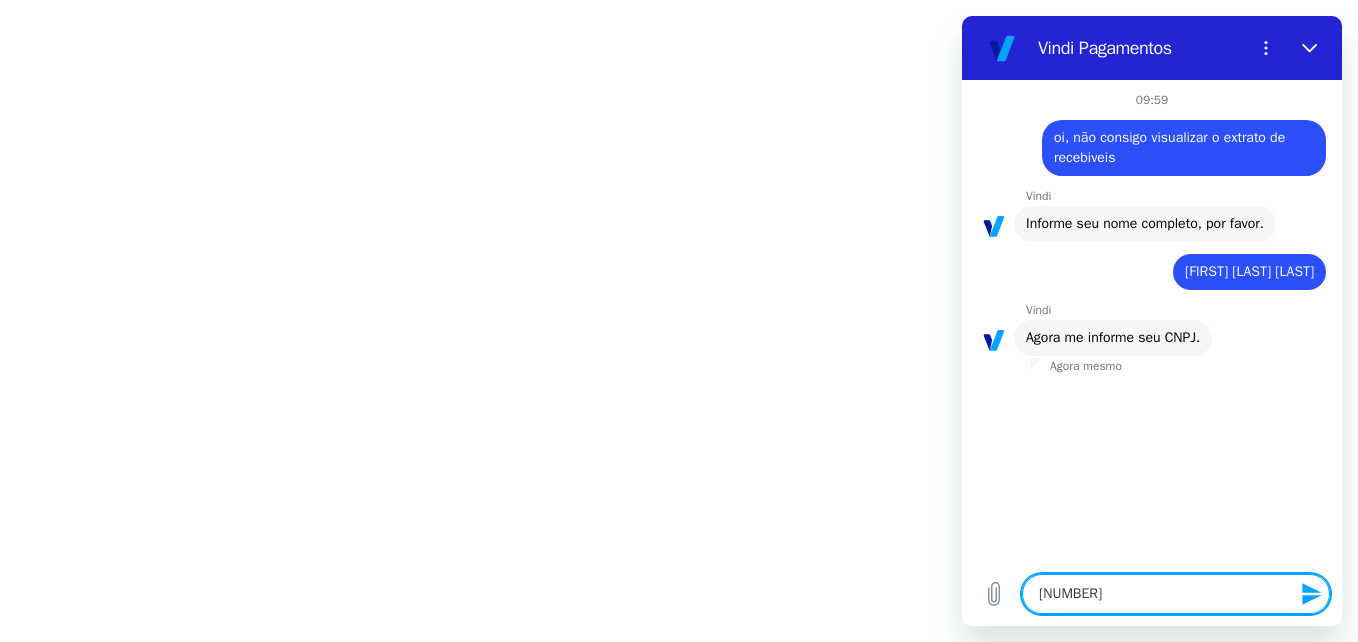 type on "[NUMBER]" 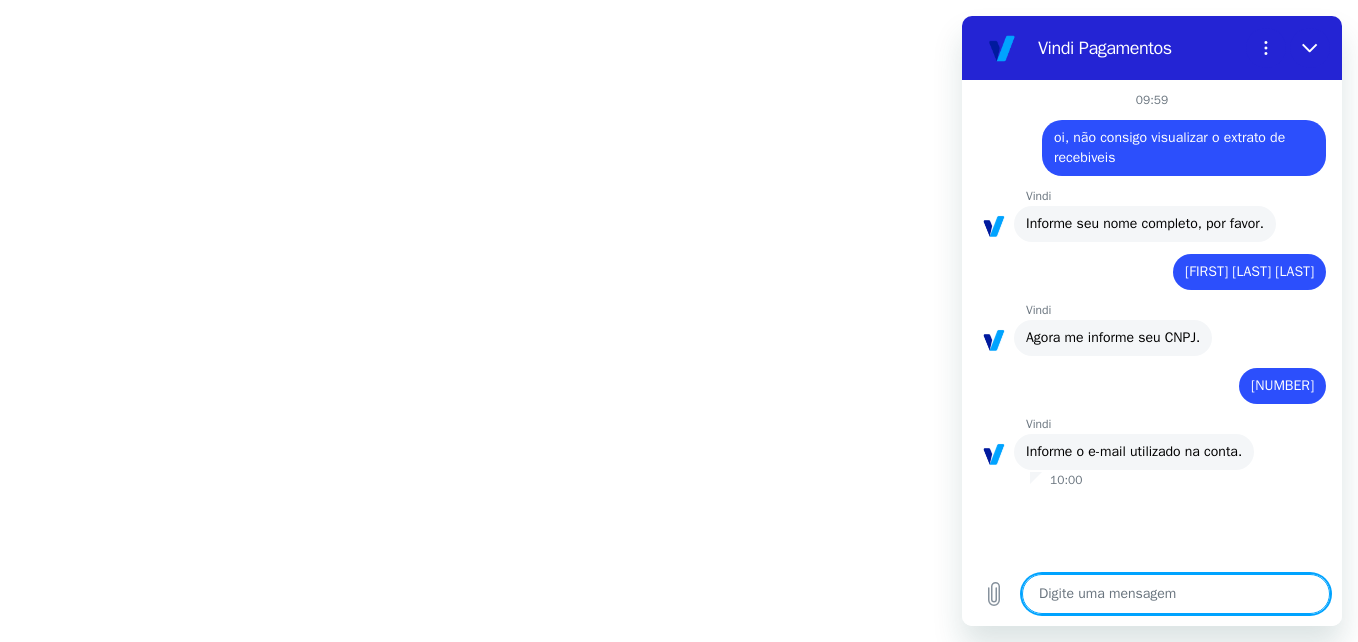 type on "x" 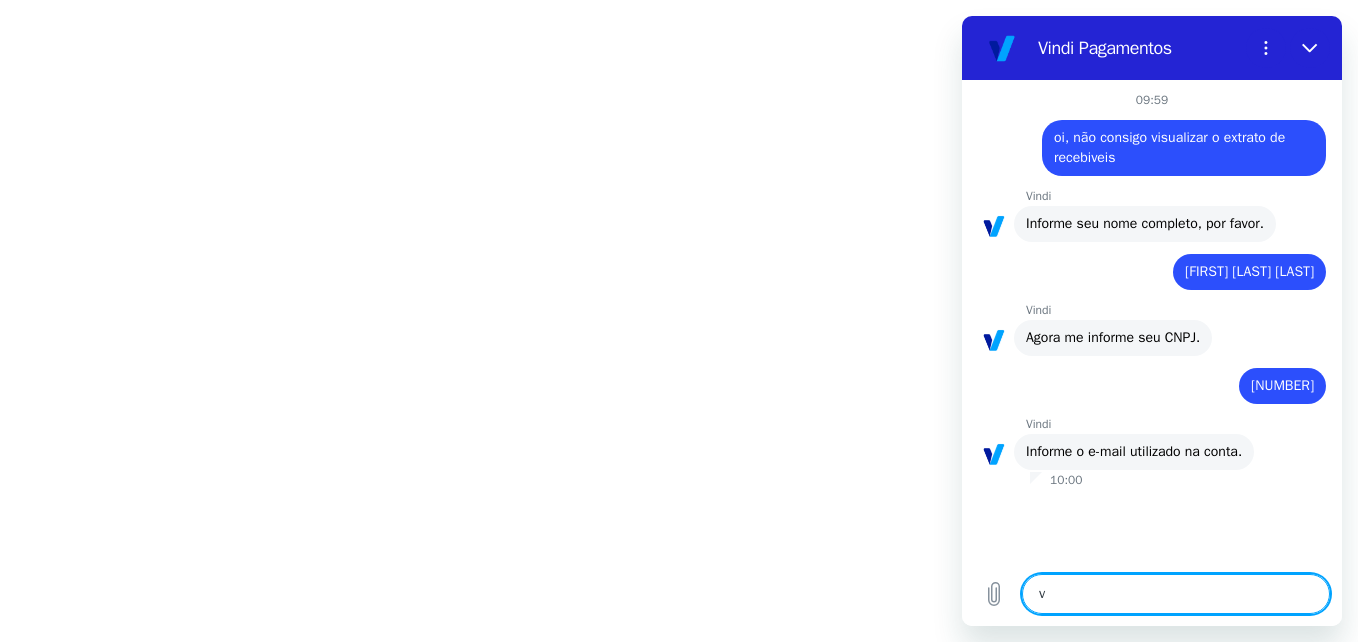 type on "x" 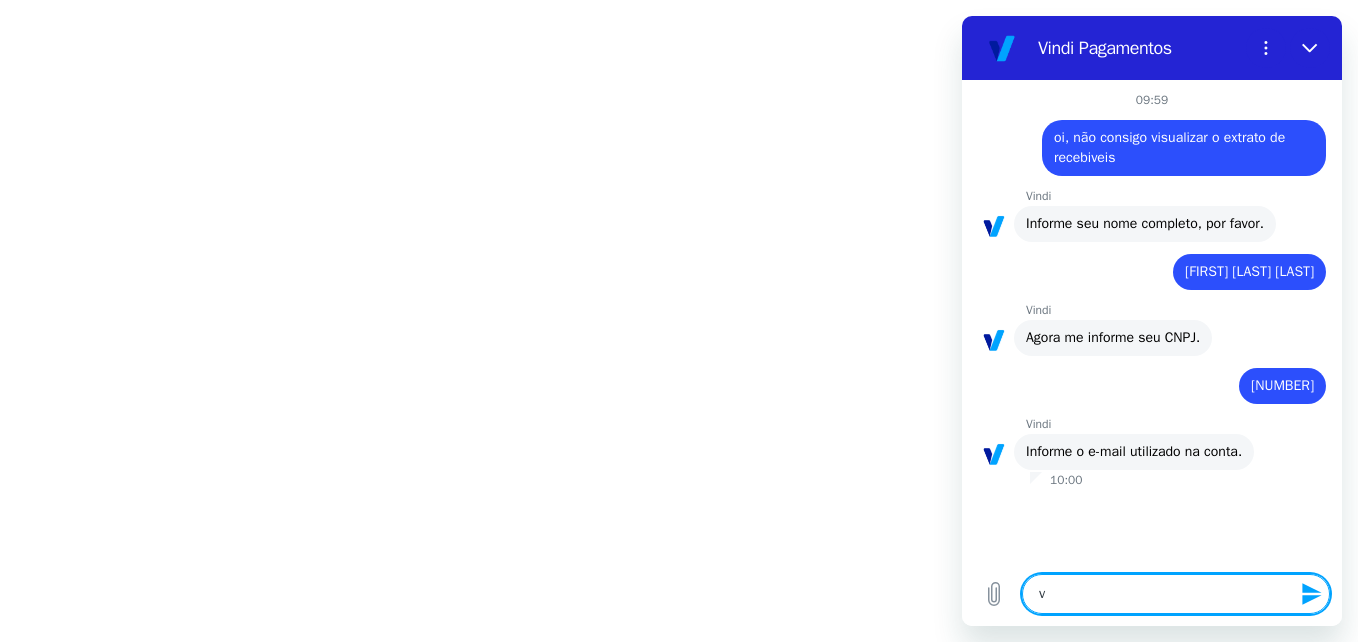type 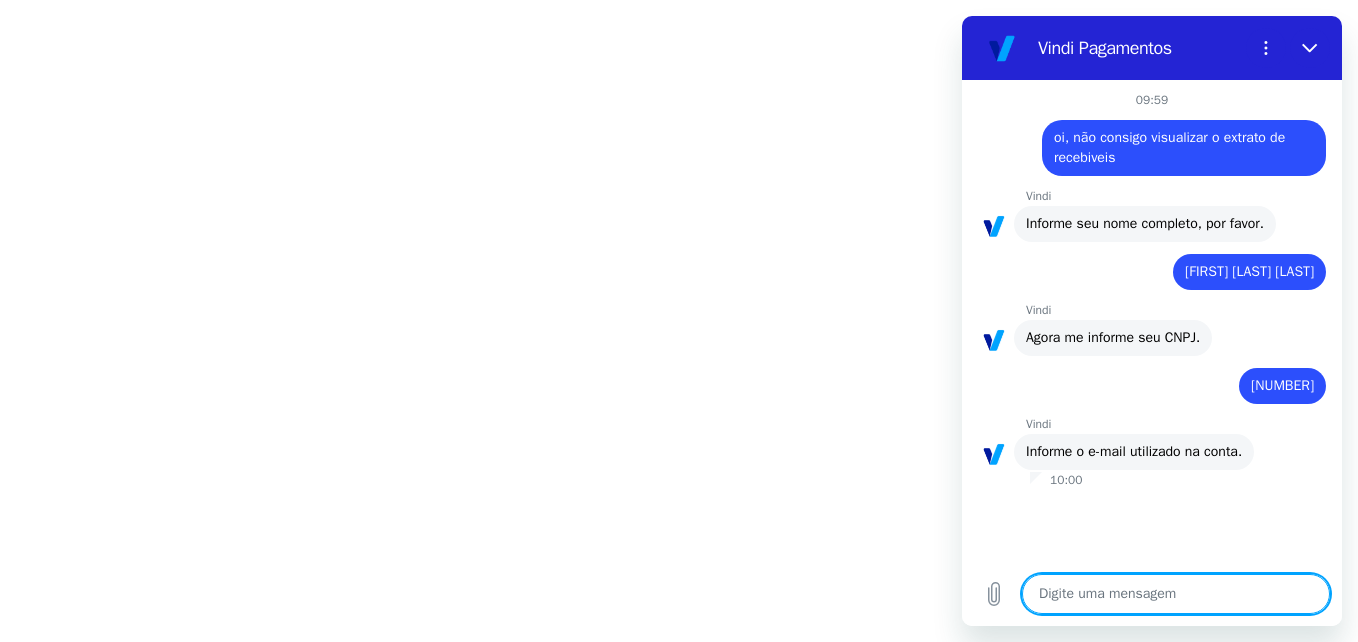 paste on "[PASSWORD]" 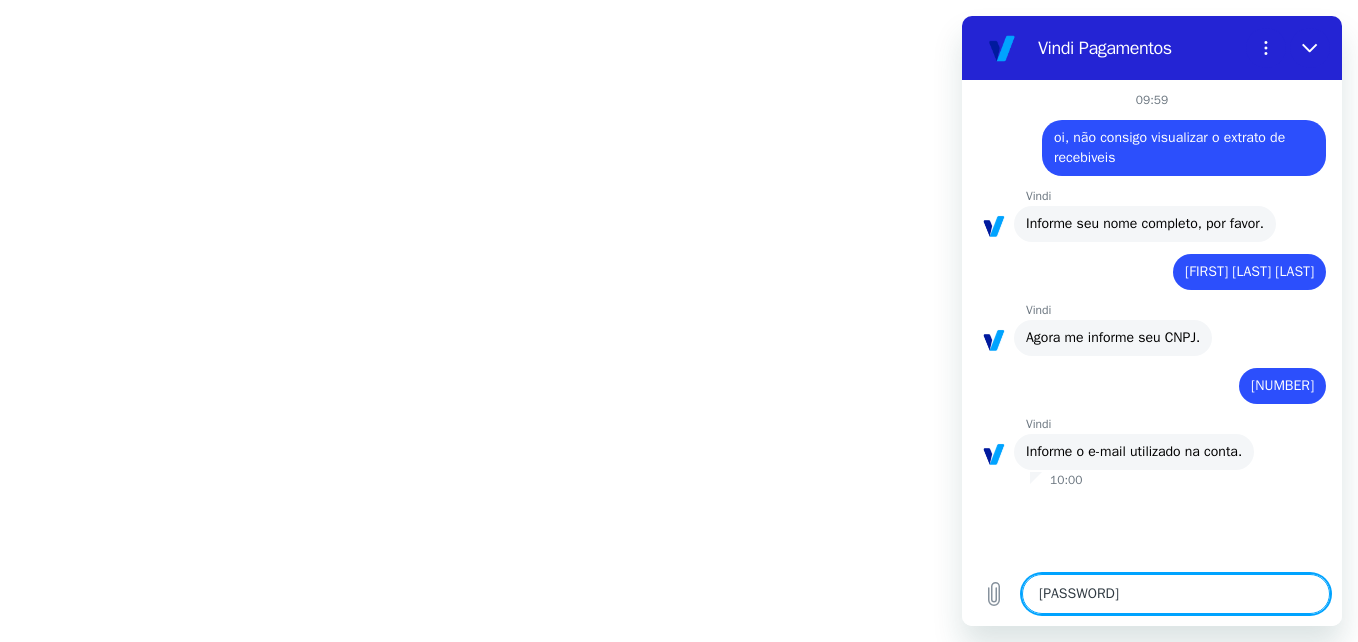 type on "x" 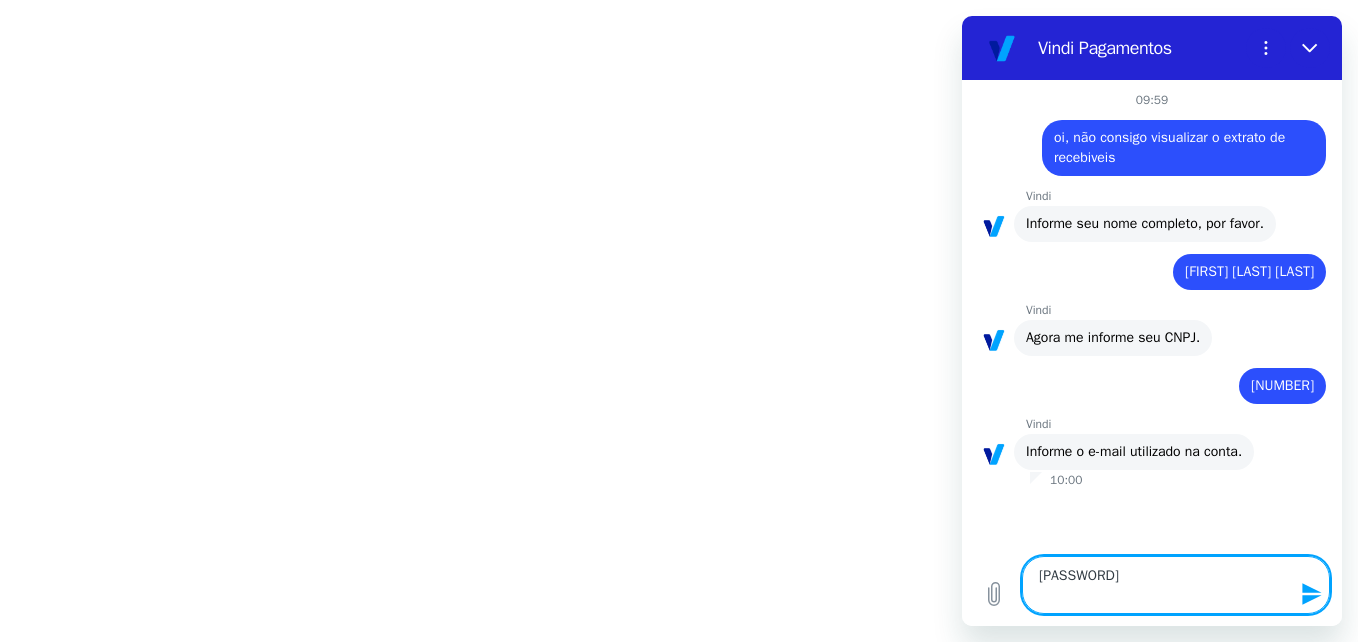 type on "[PASSWORD]" 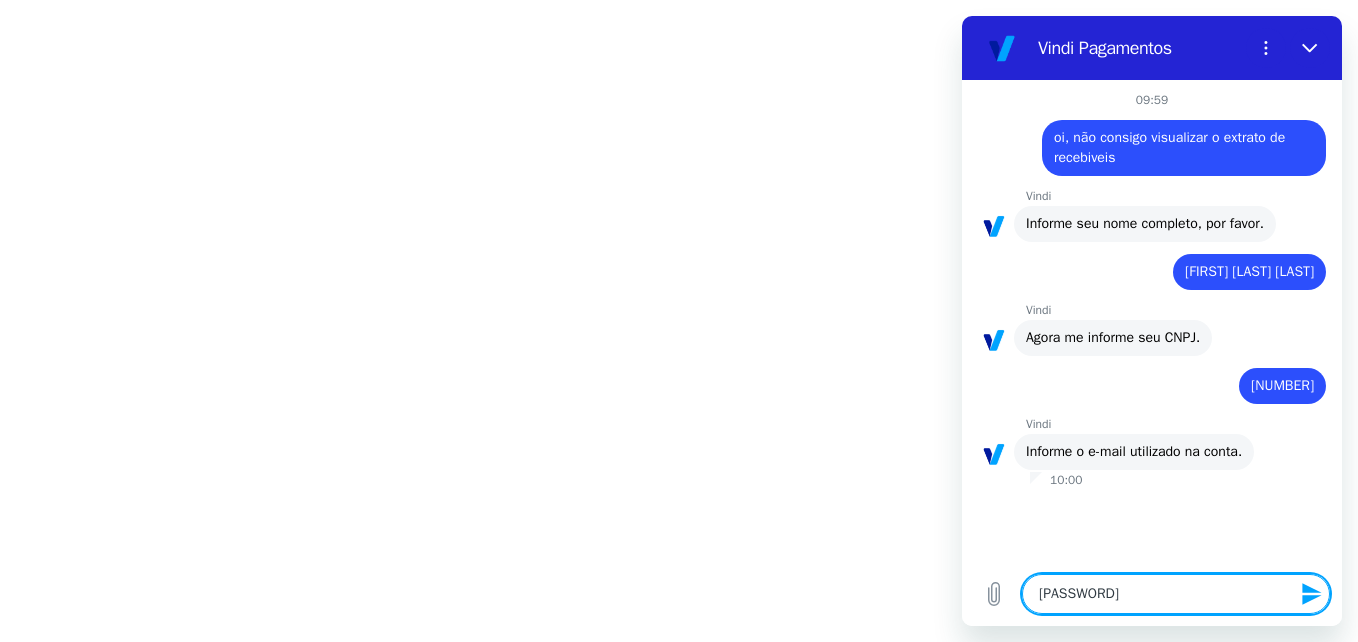 type on "[PASSWORD]" 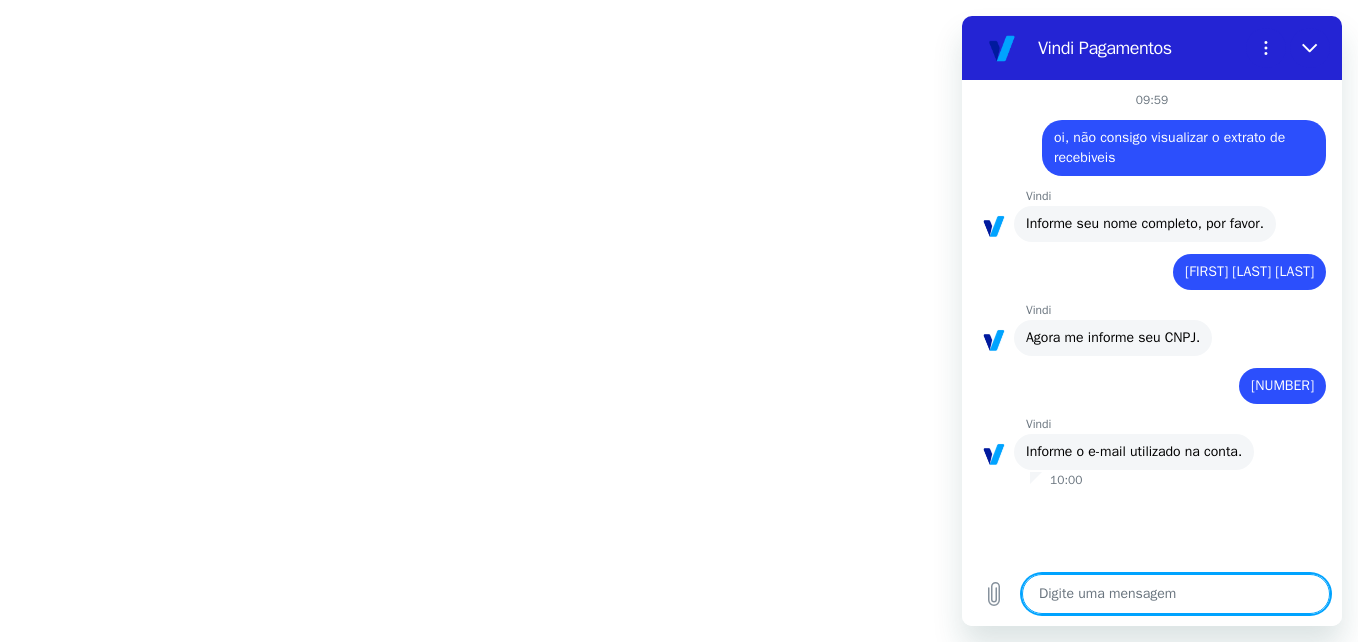 paste on "[EMAIL]" 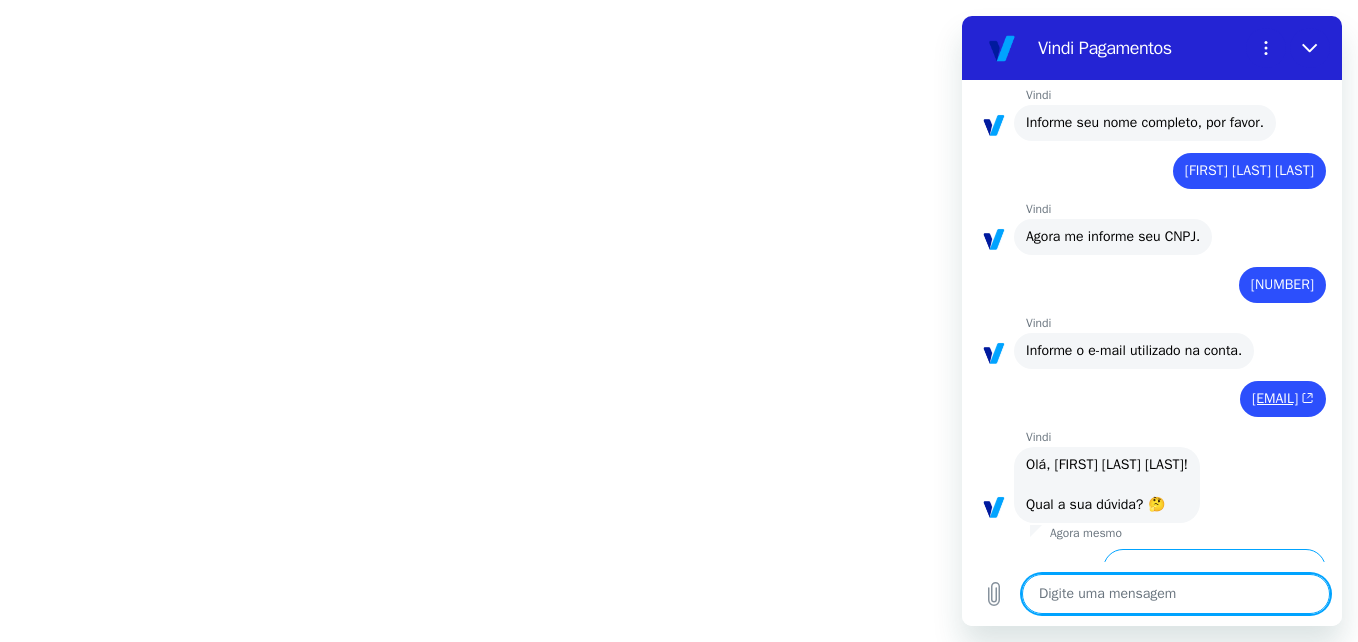 scroll, scrollTop: 473, scrollLeft: 0, axis: vertical 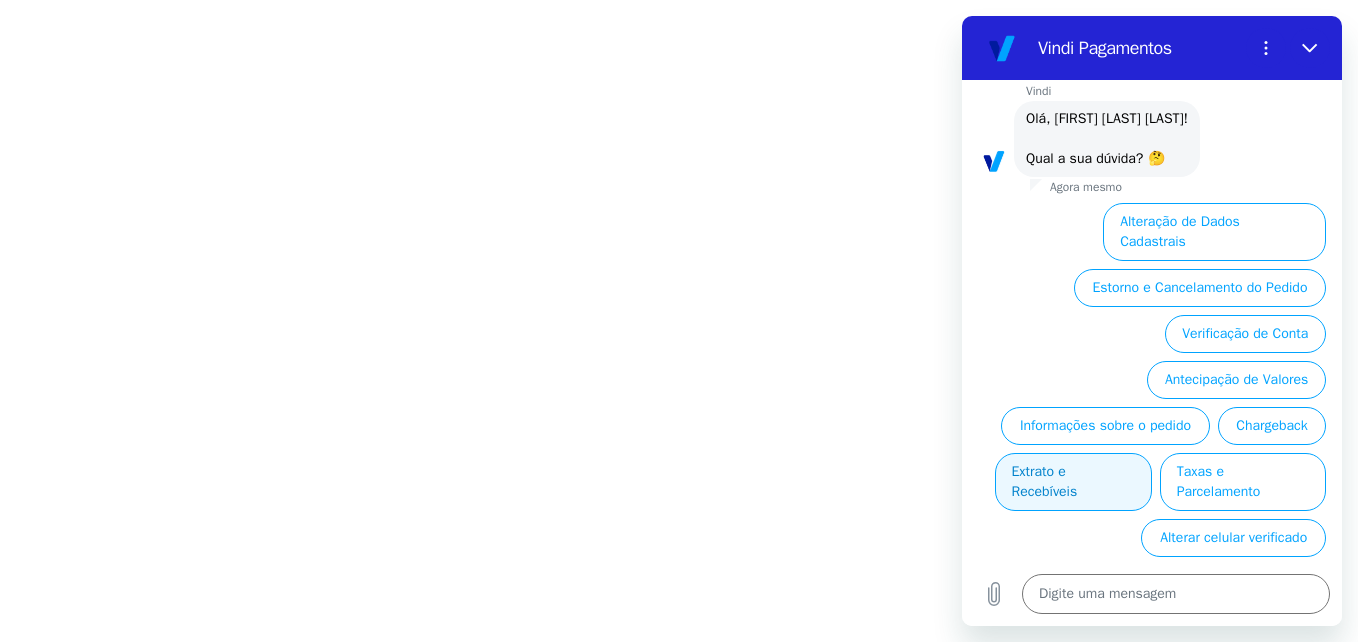 click on "Extrato e Recebíveis" at bounding box center (1073, 482) 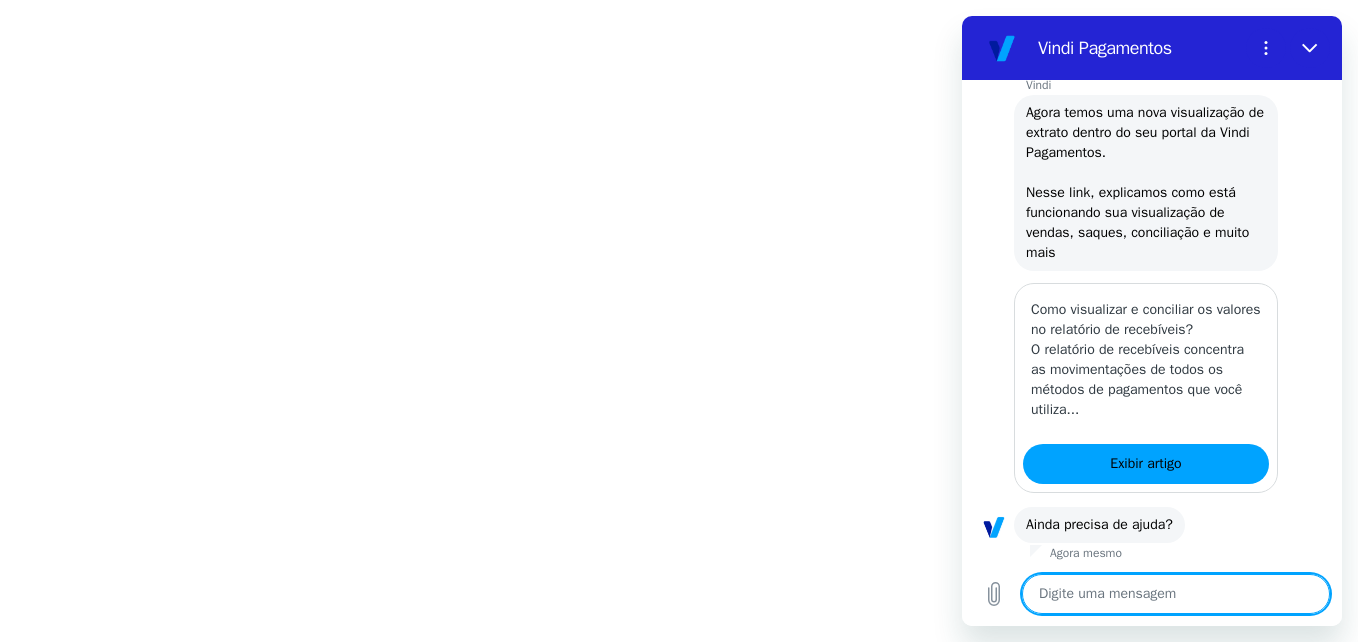 scroll, scrollTop: 697, scrollLeft: 0, axis: vertical 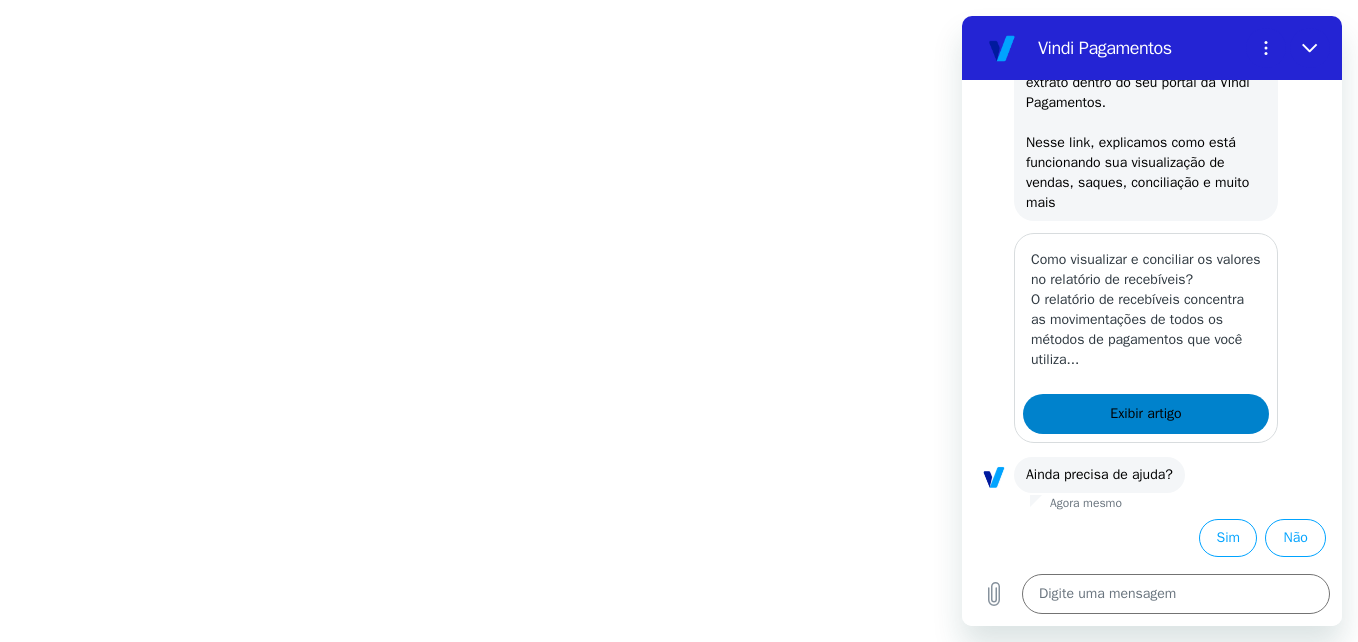 click on "Exibir artigo" at bounding box center (1146, 414) 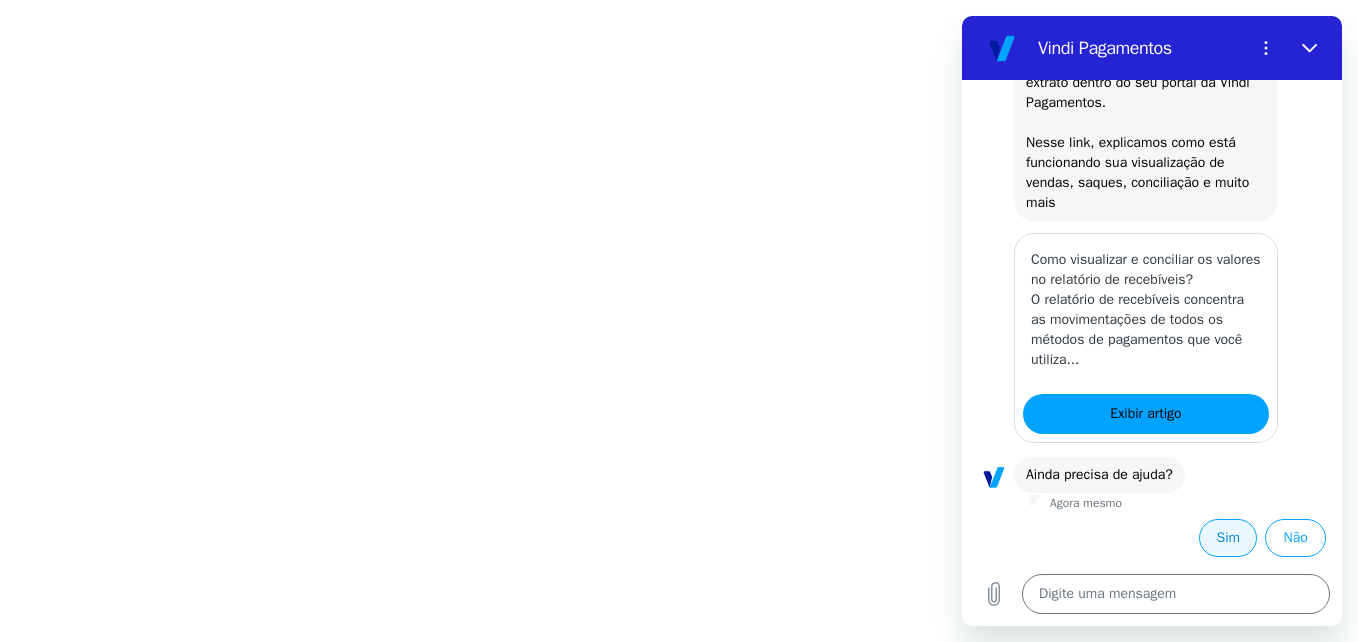 click on "Sim" at bounding box center (1228, 538) 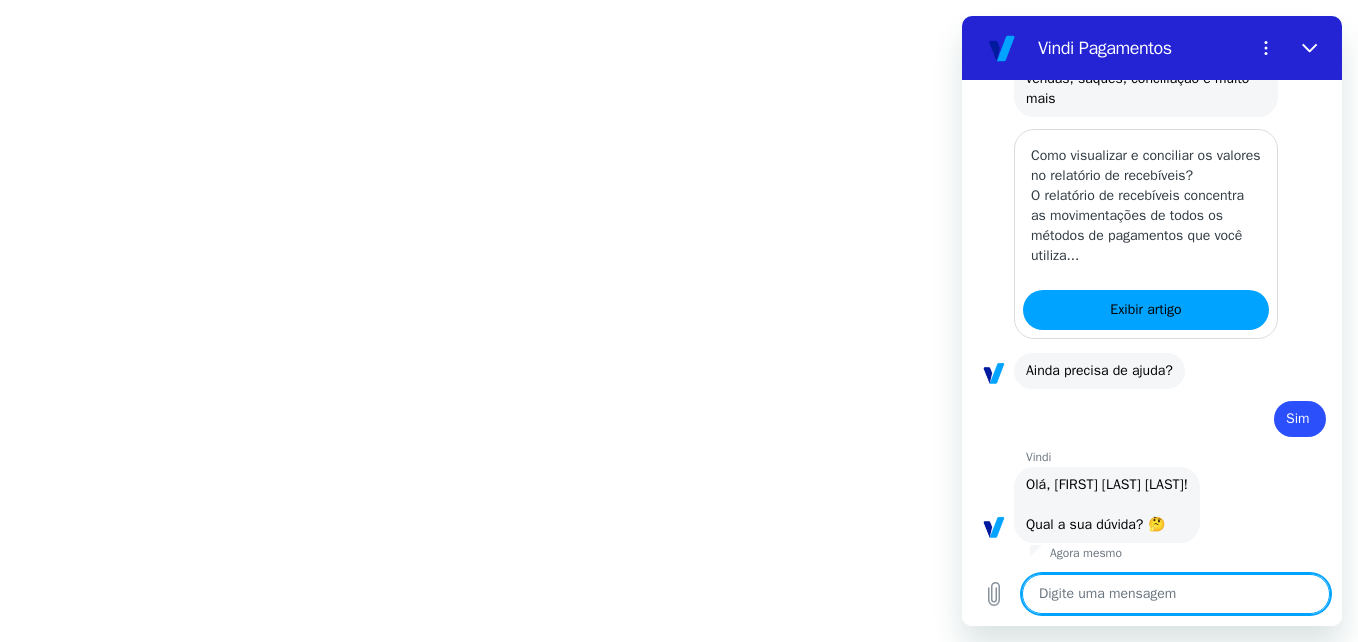 scroll, scrollTop: 1173, scrollLeft: 0, axis: vertical 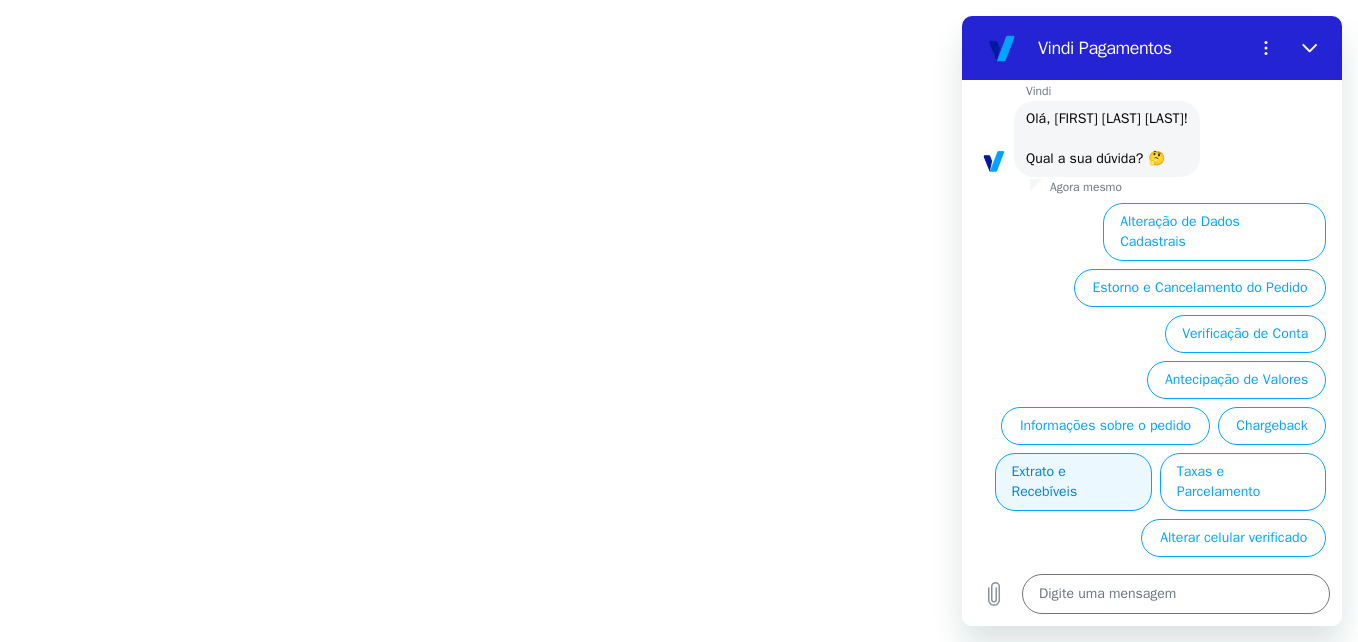 click on "Extrato e Recebíveis" at bounding box center (1073, 482) 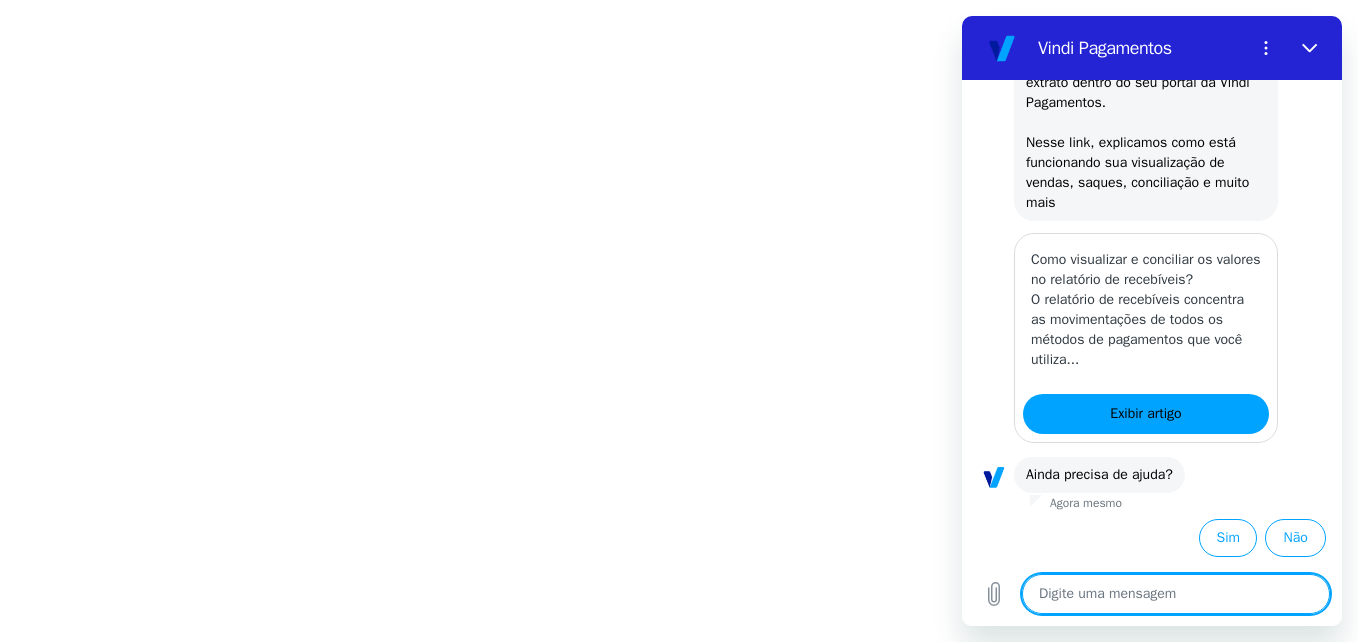 scroll, scrollTop: 1397, scrollLeft: 0, axis: vertical 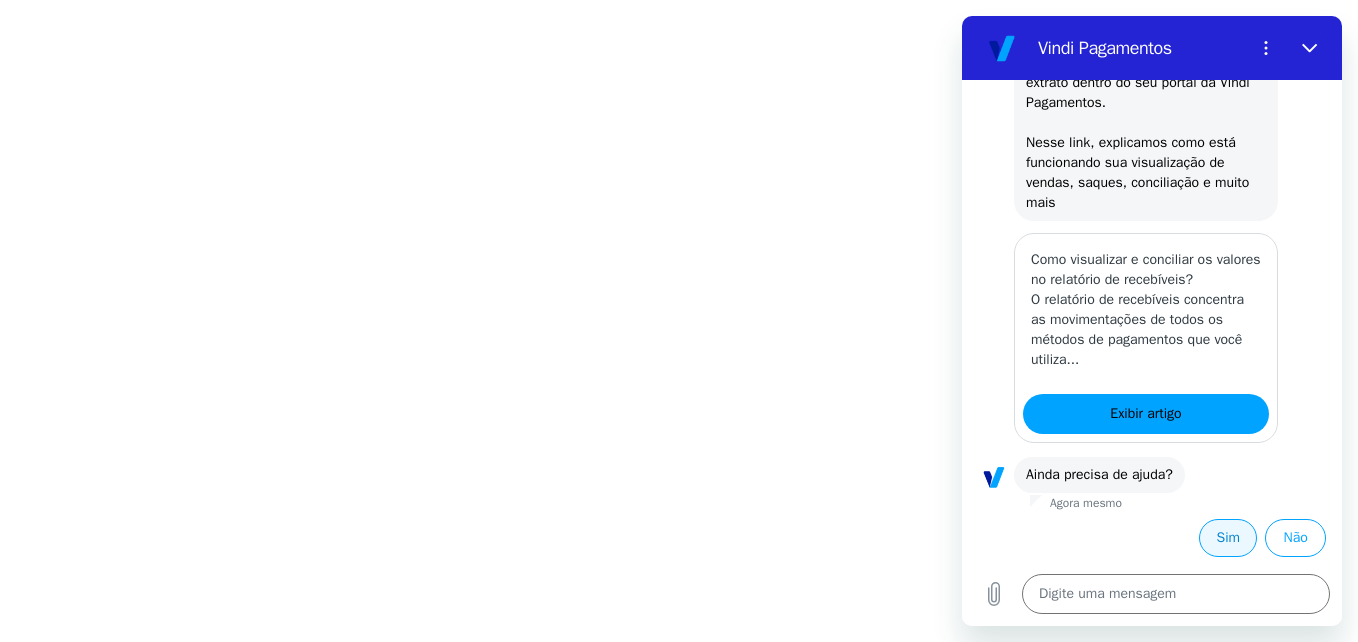 click on "Sim" at bounding box center [1228, 538] 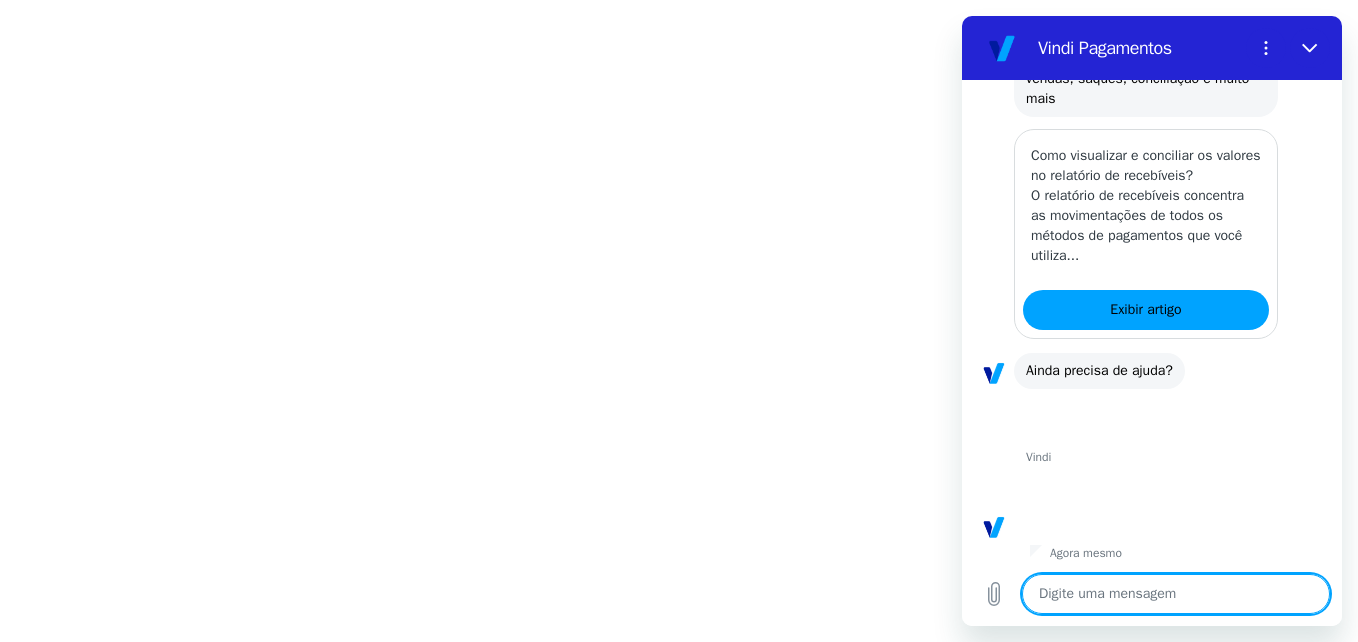 scroll, scrollTop: 1873, scrollLeft: 0, axis: vertical 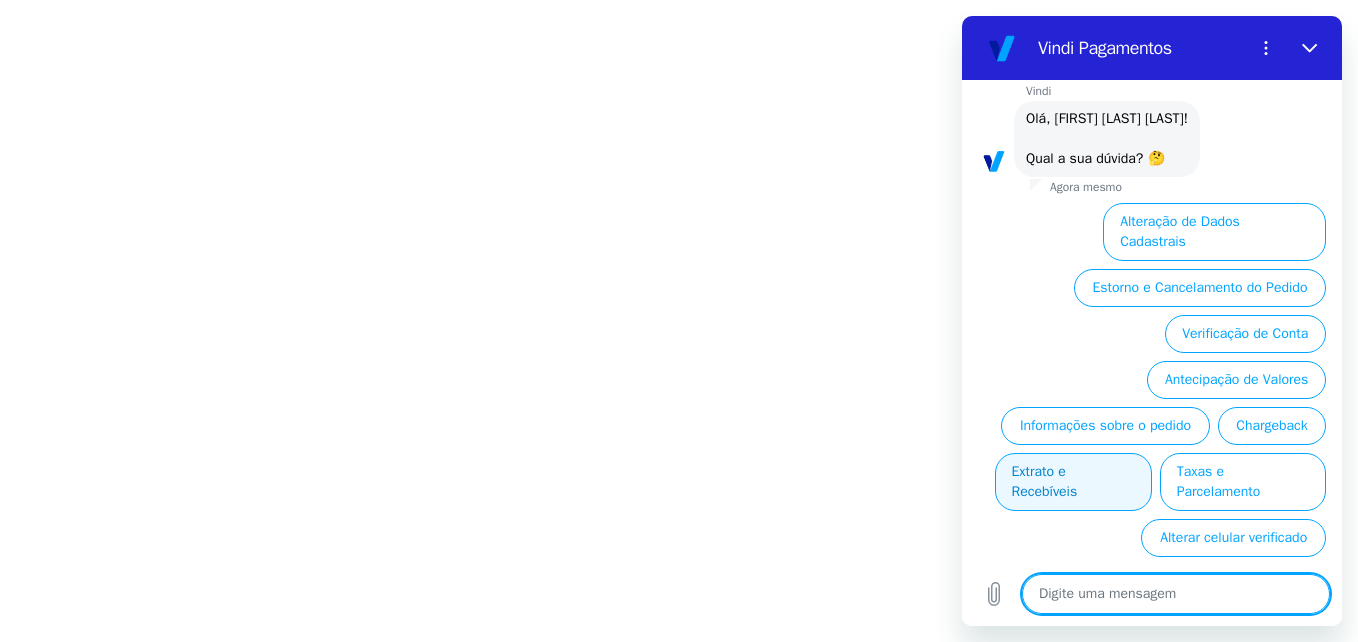 click on "Extrato e Recebíveis" at bounding box center [1073, 482] 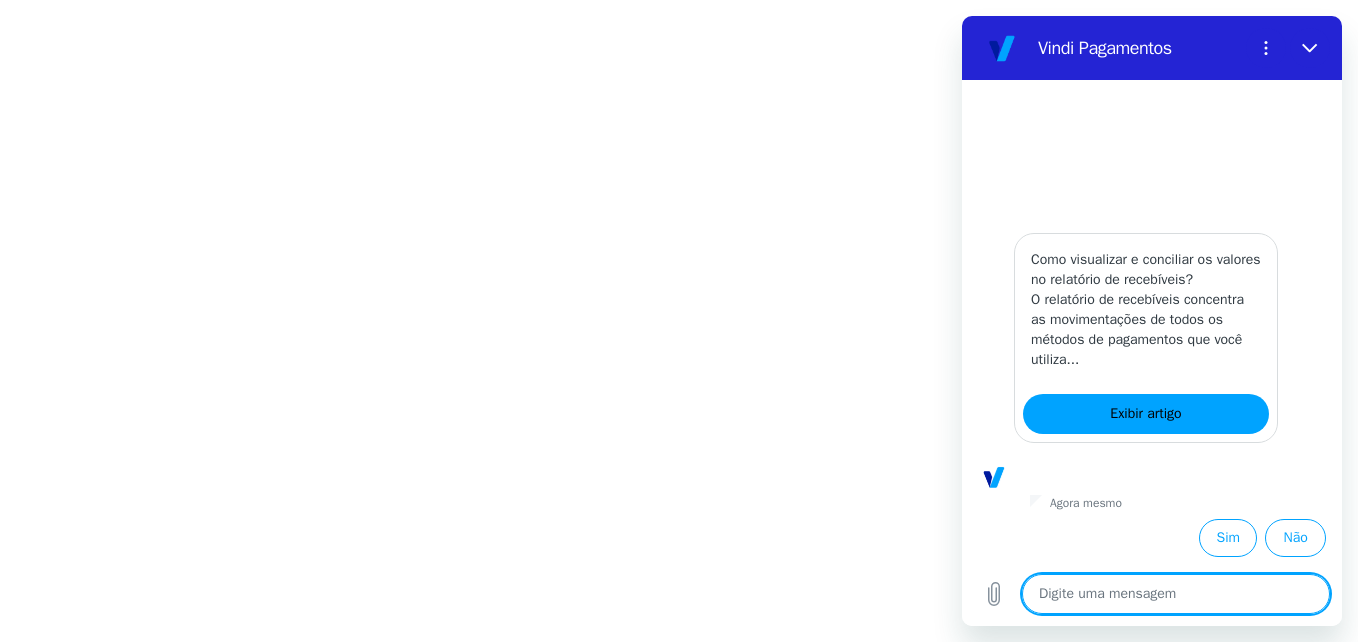 scroll, scrollTop: 2097, scrollLeft: 0, axis: vertical 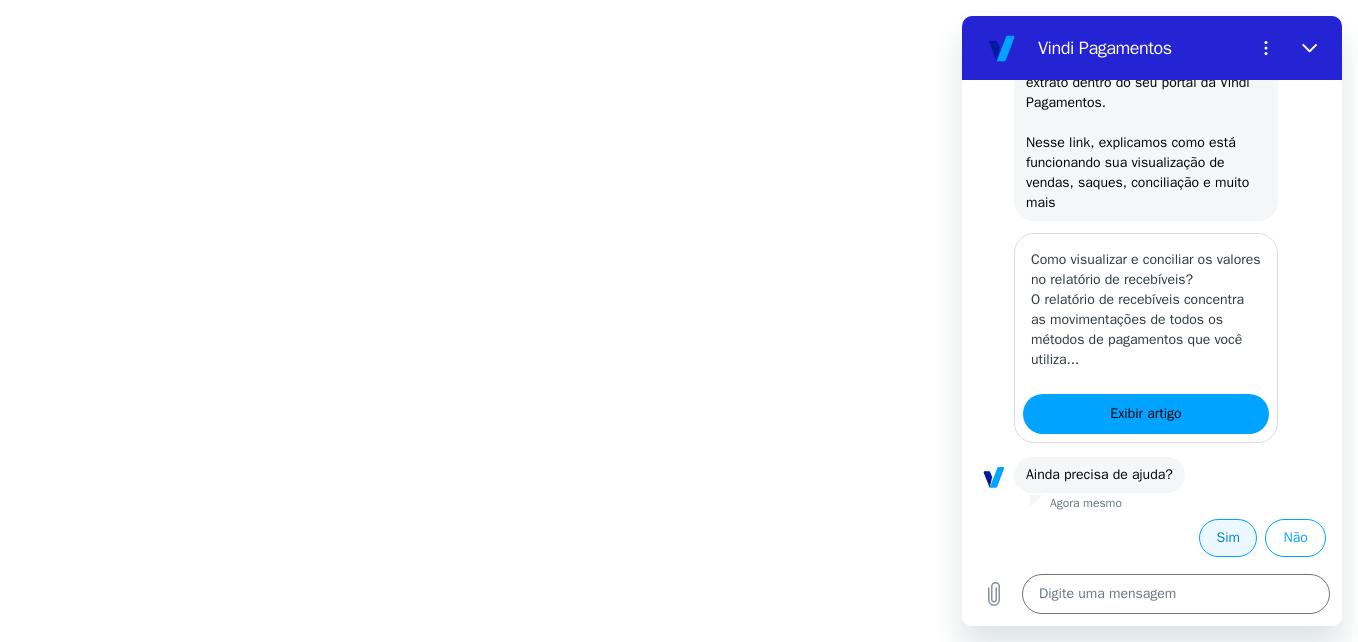 click on "Sim" at bounding box center [1228, 538] 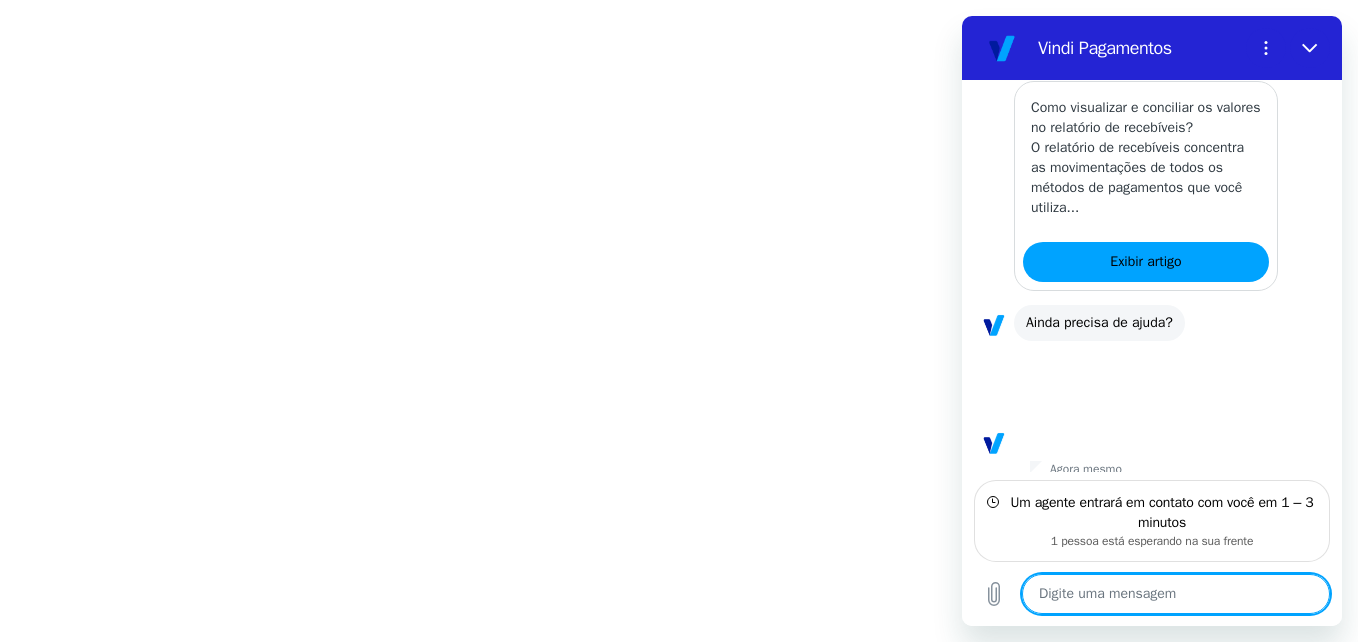 scroll, scrollTop: 2259, scrollLeft: 0, axis: vertical 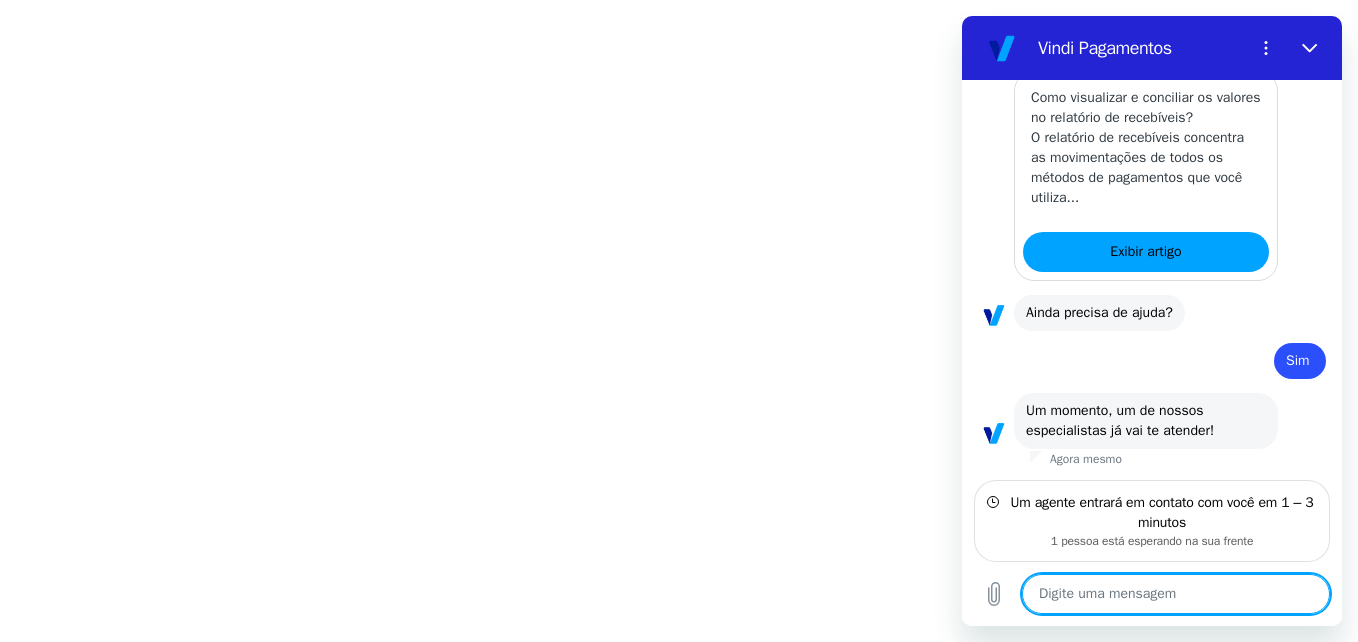 click at bounding box center [1176, 594] 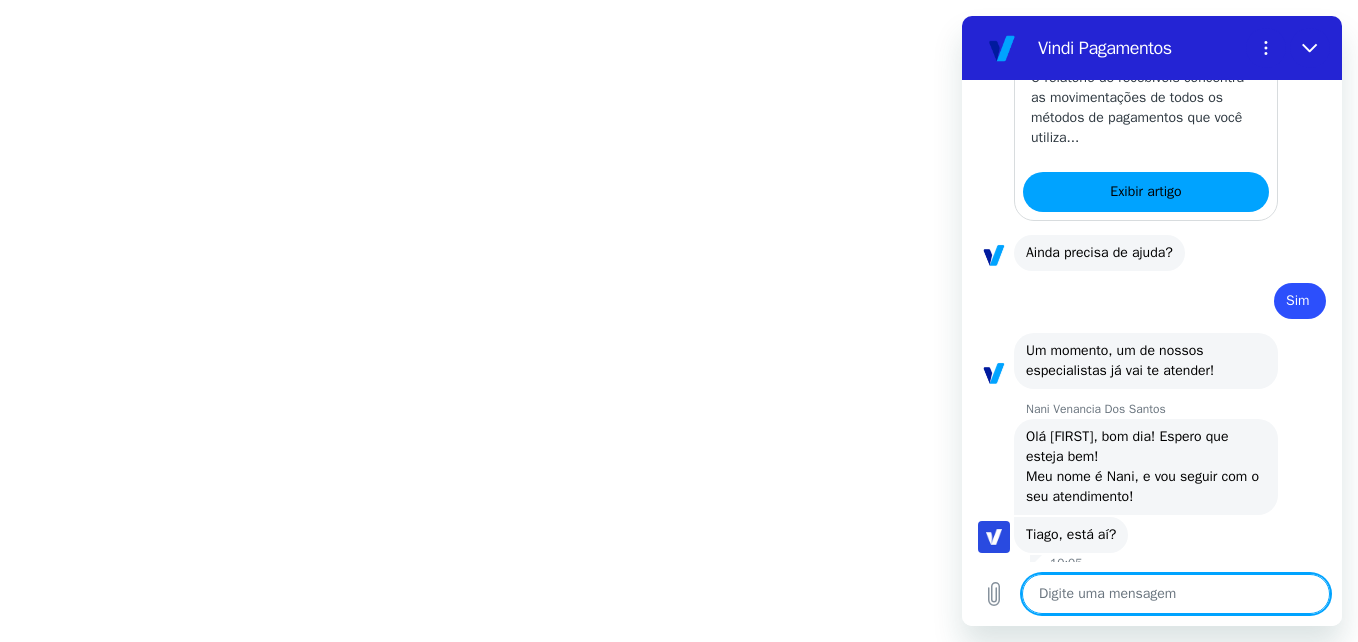 scroll, scrollTop: 2333, scrollLeft: 0, axis: vertical 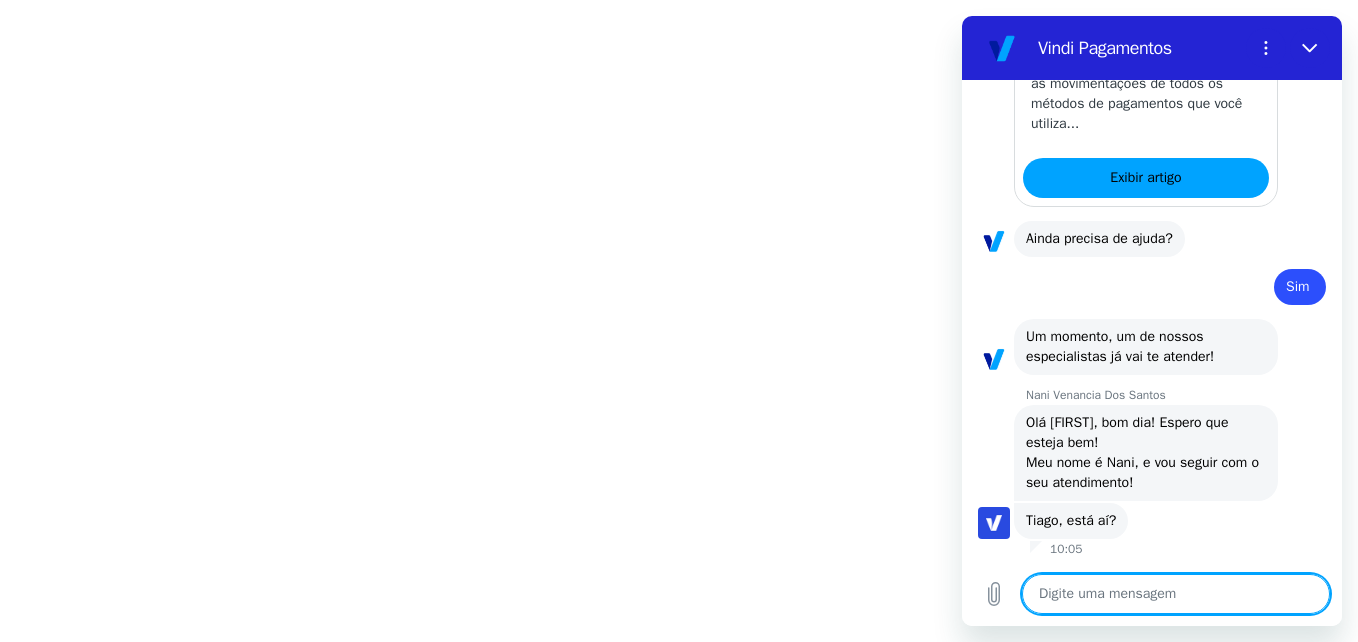 click at bounding box center [1176, 594] 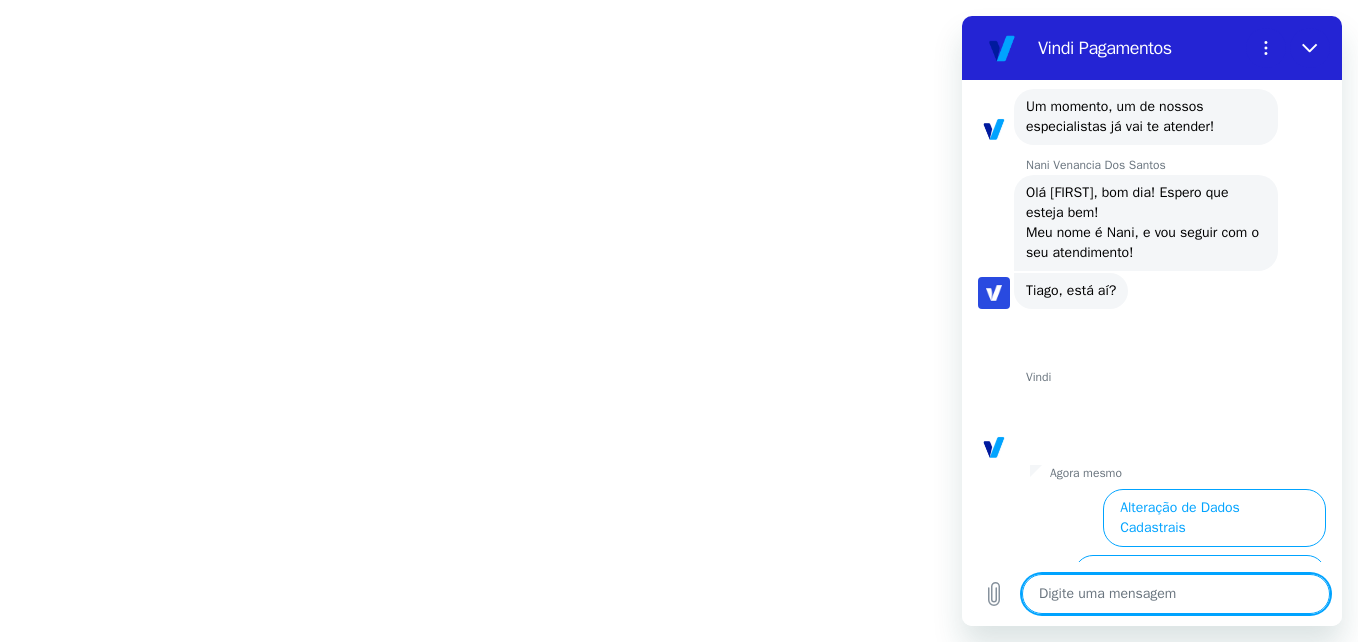 scroll, scrollTop: 2855, scrollLeft: 0, axis: vertical 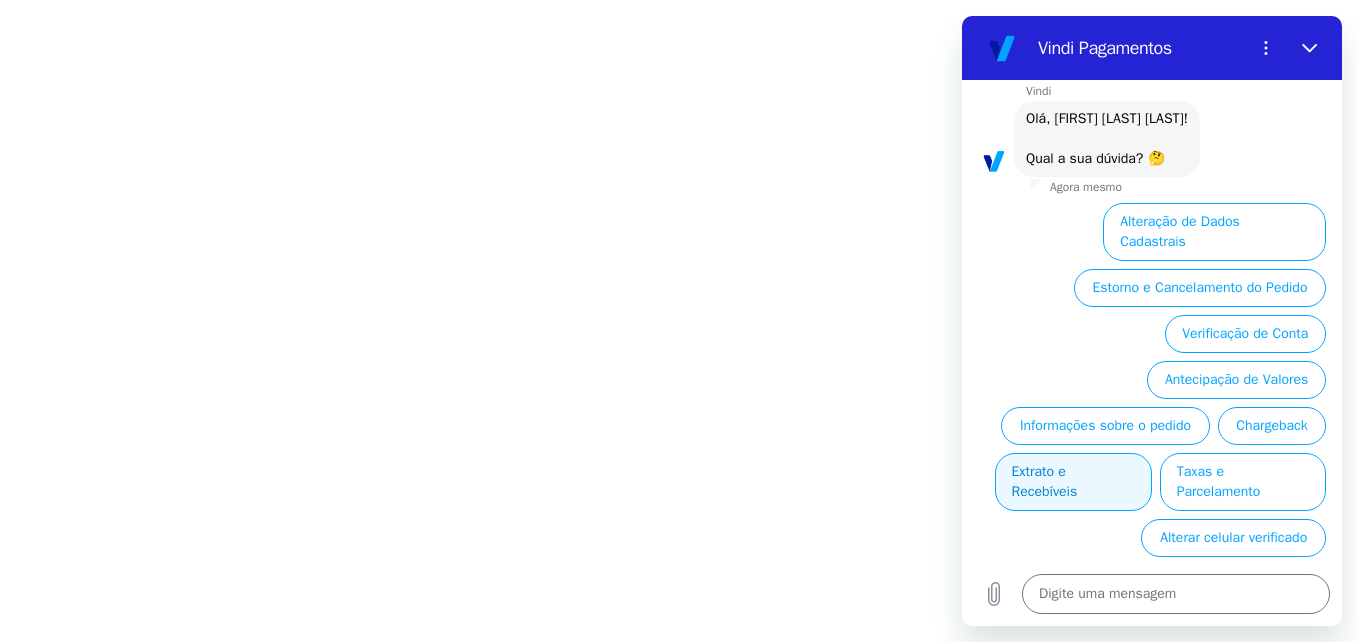 click on "Extrato e Recebíveis" at bounding box center [1073, 482] 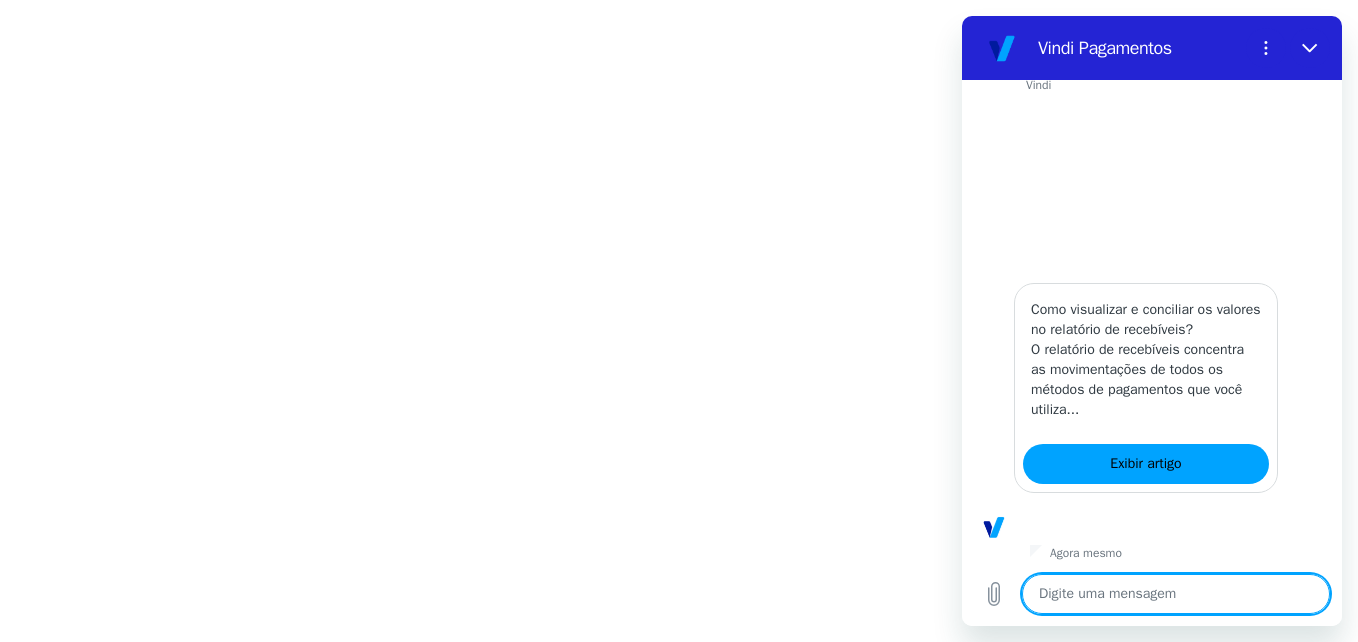 scroll, scrollTop: 3079, scrollLeft: 0, axis: vertical 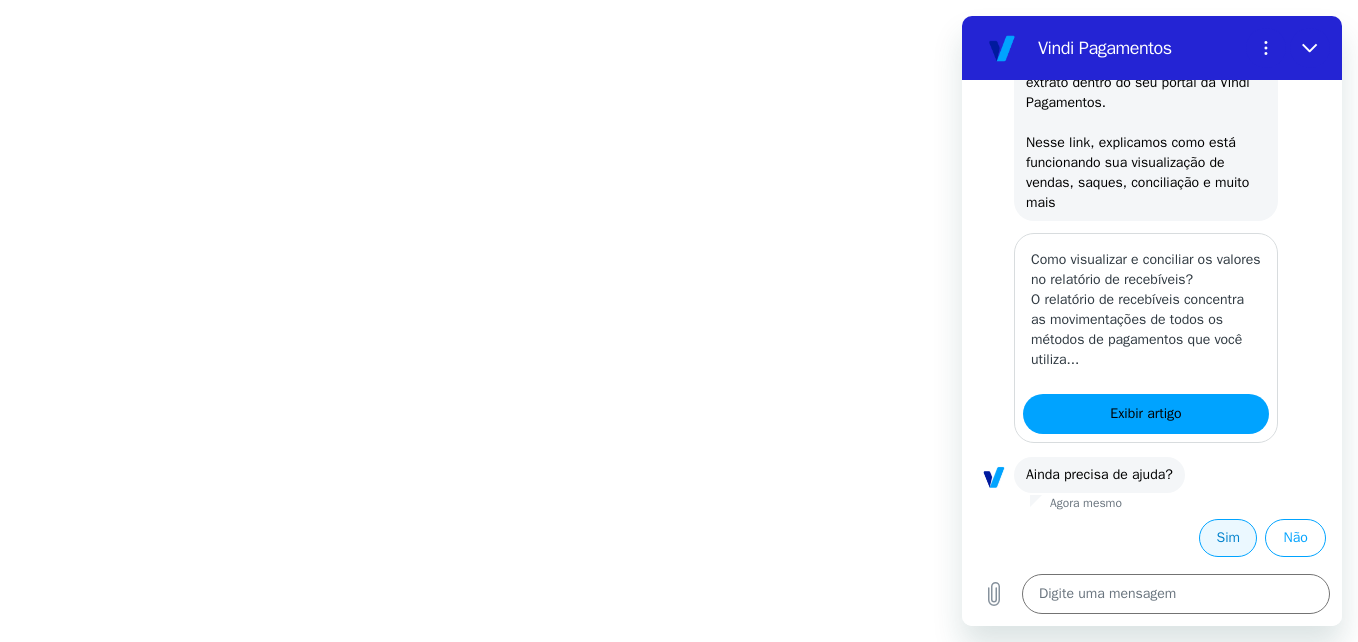 click on "Sim" at bounding box center [1228, 538] 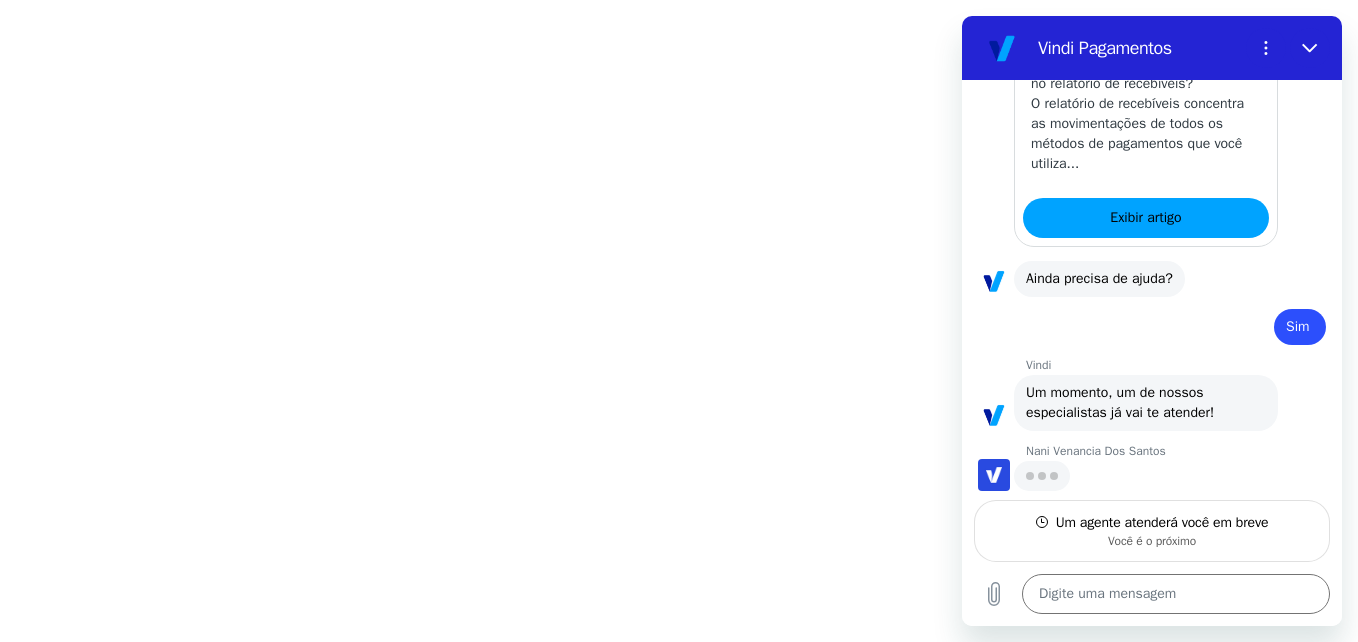 scroll, scrollTop: 3275, scrollLeft: 0, axis: vertical 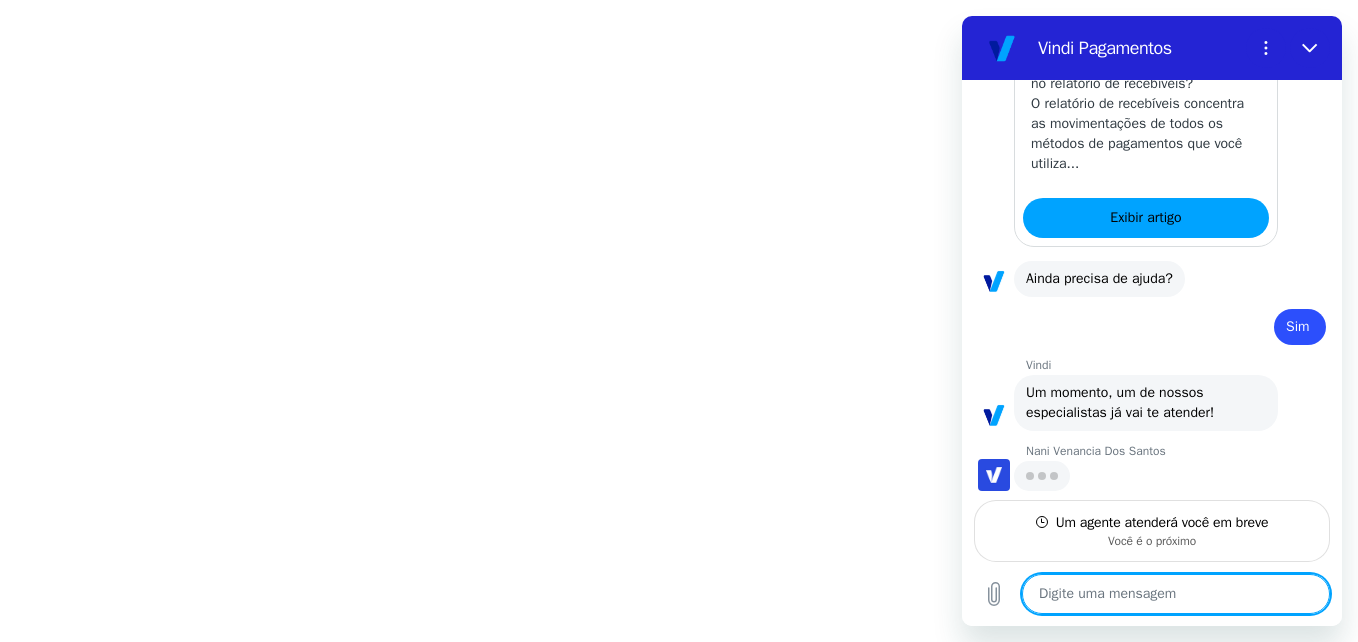 click at bounding box center [1176, 594] 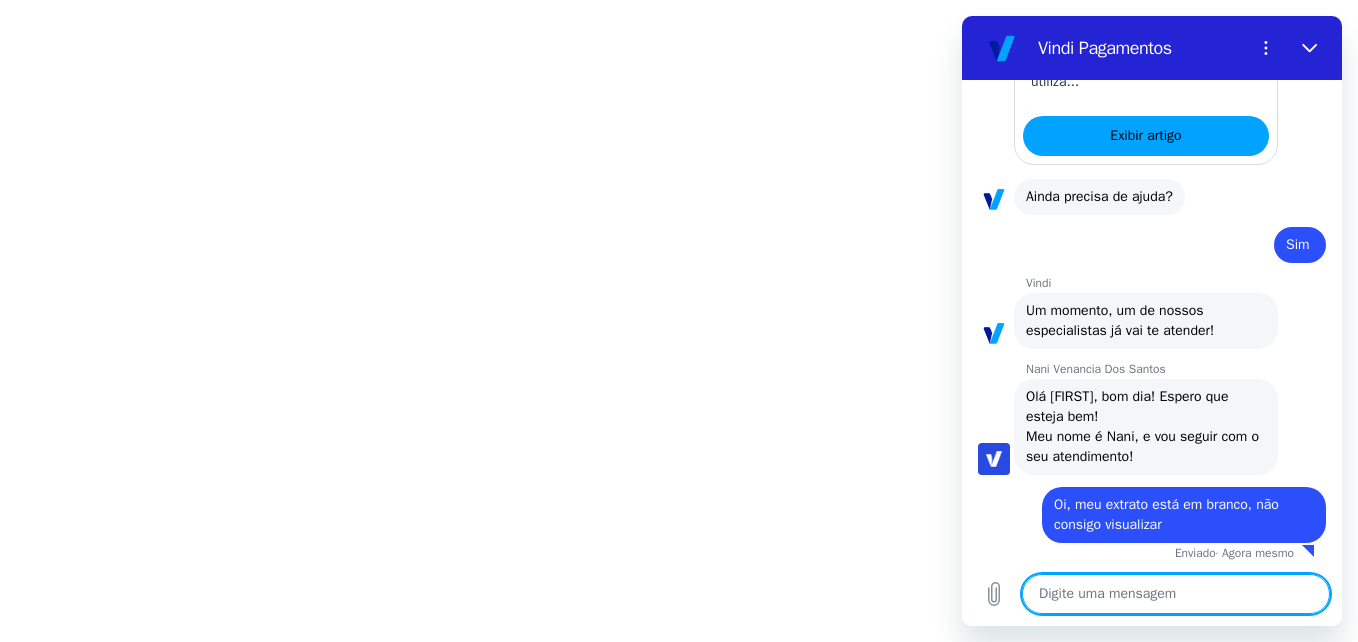 scroll, scrollTop: 3361, scrollLeft: 0, axis: vertical 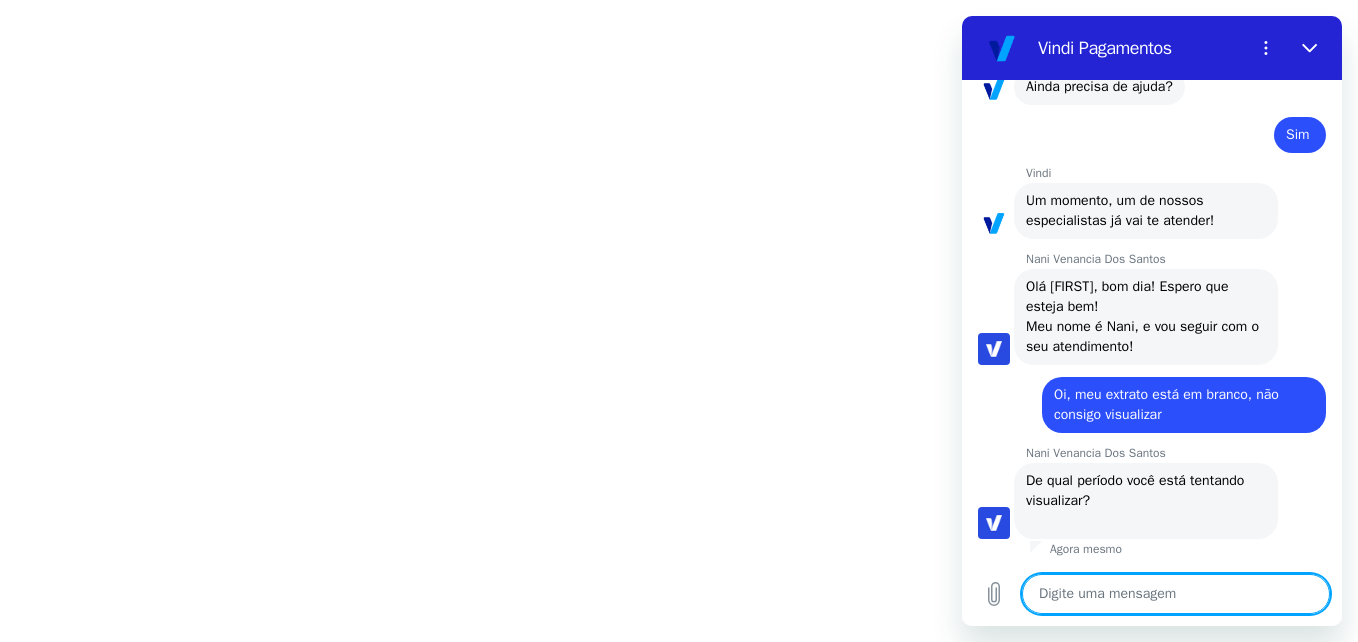 click at bounding box center (1176, 594) 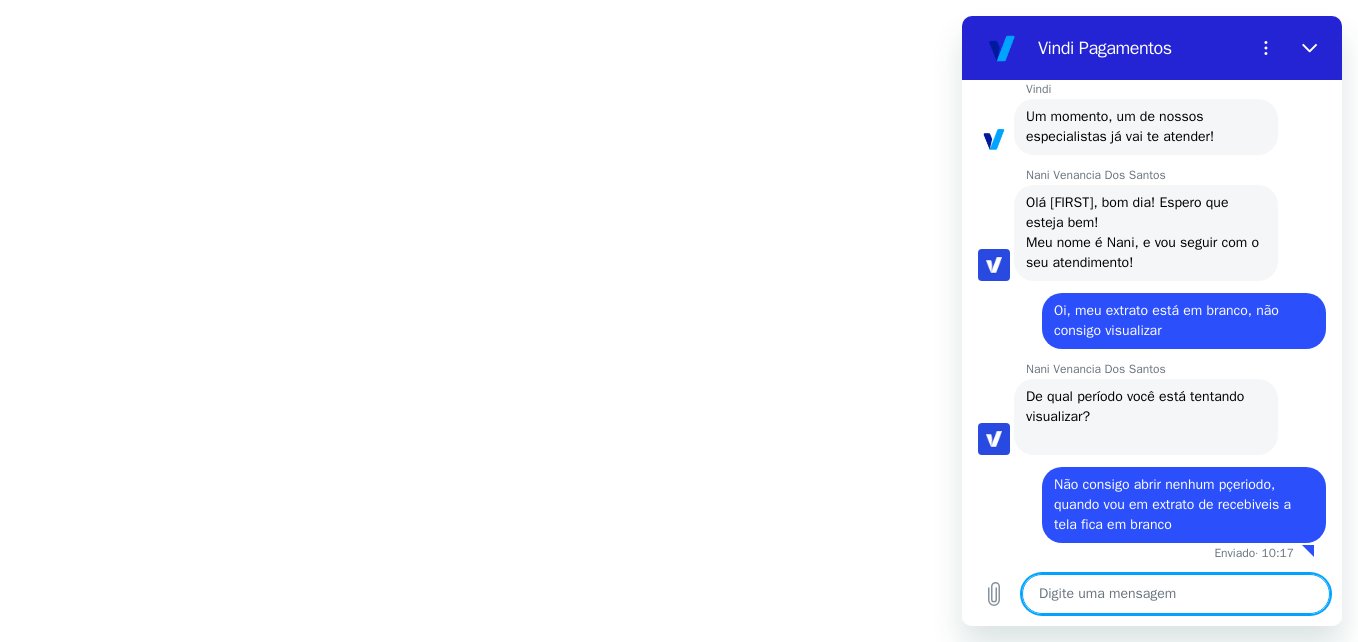 scroll, scrollTop: 3555, scrollLeft: 0, axis: vertical 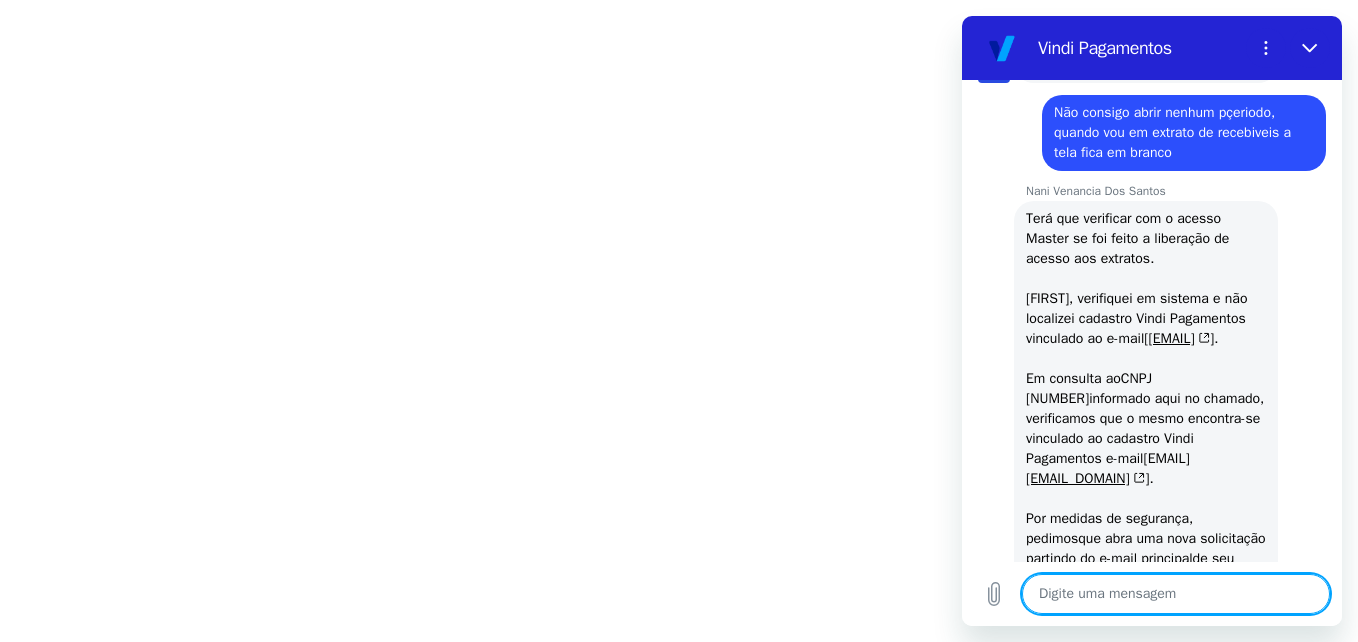 drag, startPoint x: 1337, startPoint y: 504, endPoint x: 2315, endPoint y: 499, distance: 978.01276 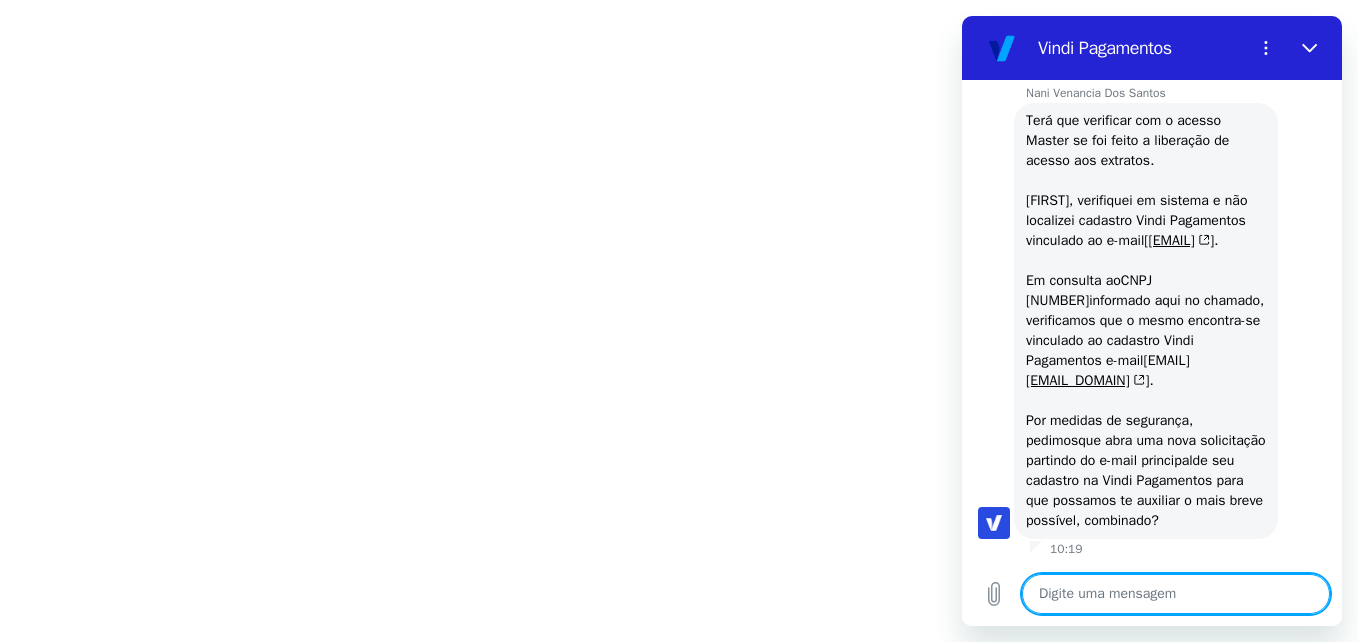 scroll, scrollTop: 4041, scrollLeft: 0, axis: vertical 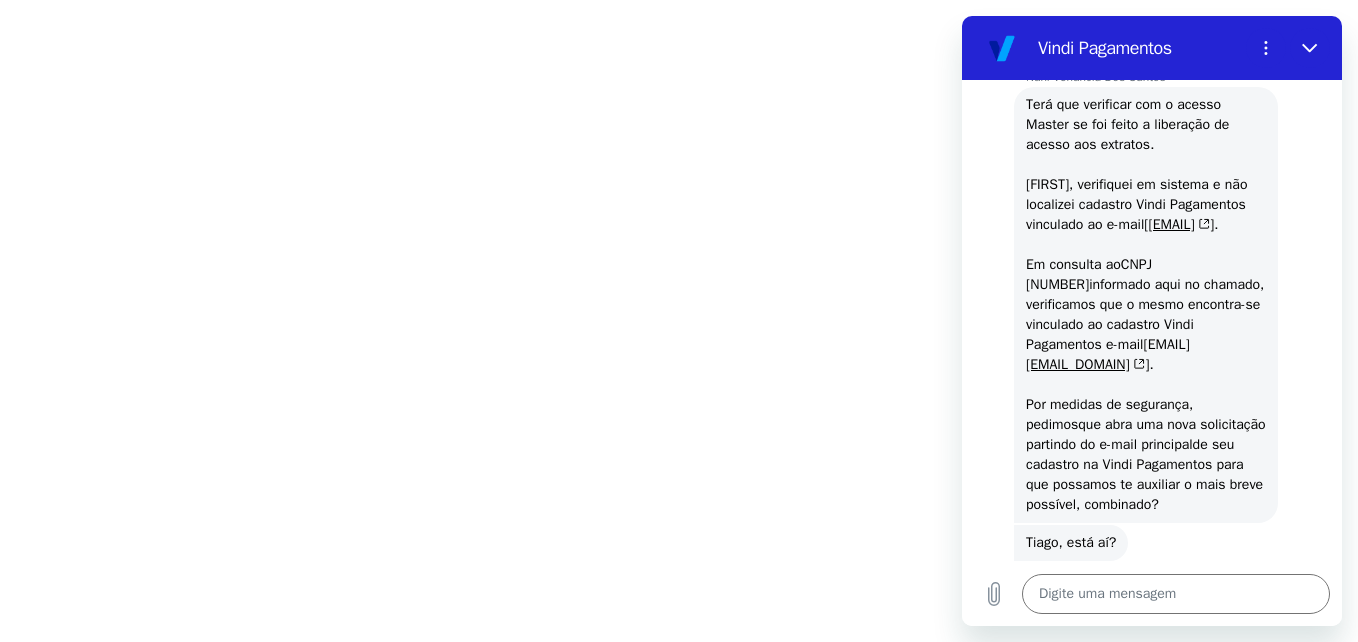 click at bounding box center [679, 0] 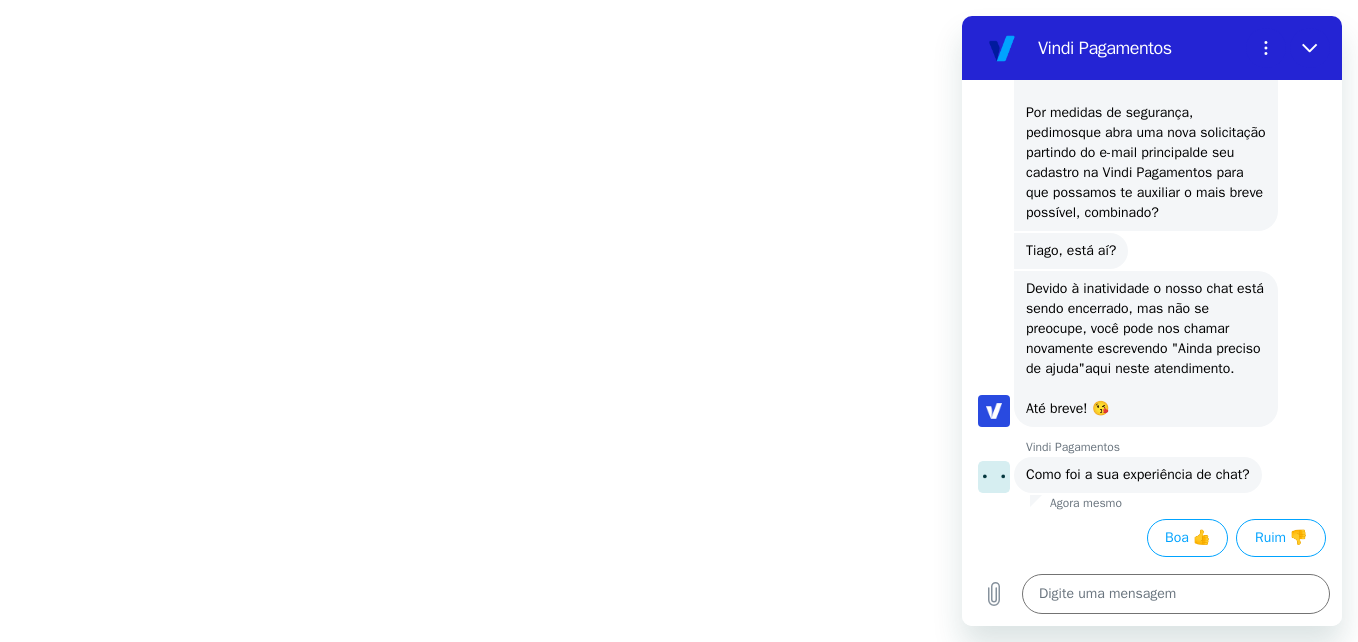 scroll, scrollTop: 4369, scrollLeft: 0, axis: vertical 